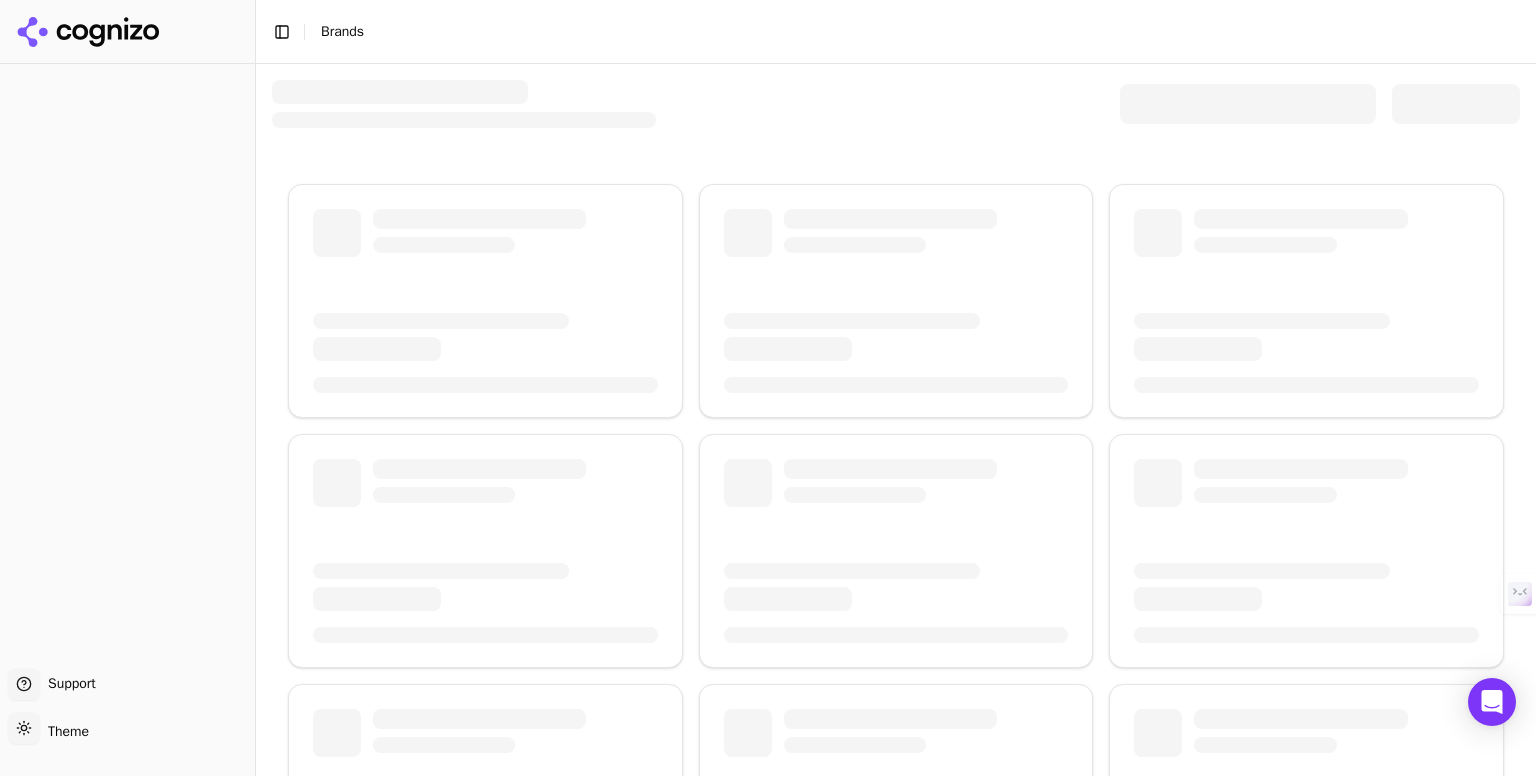 scroll, scrollTop: 0, scrollLeft: 0, axis: both 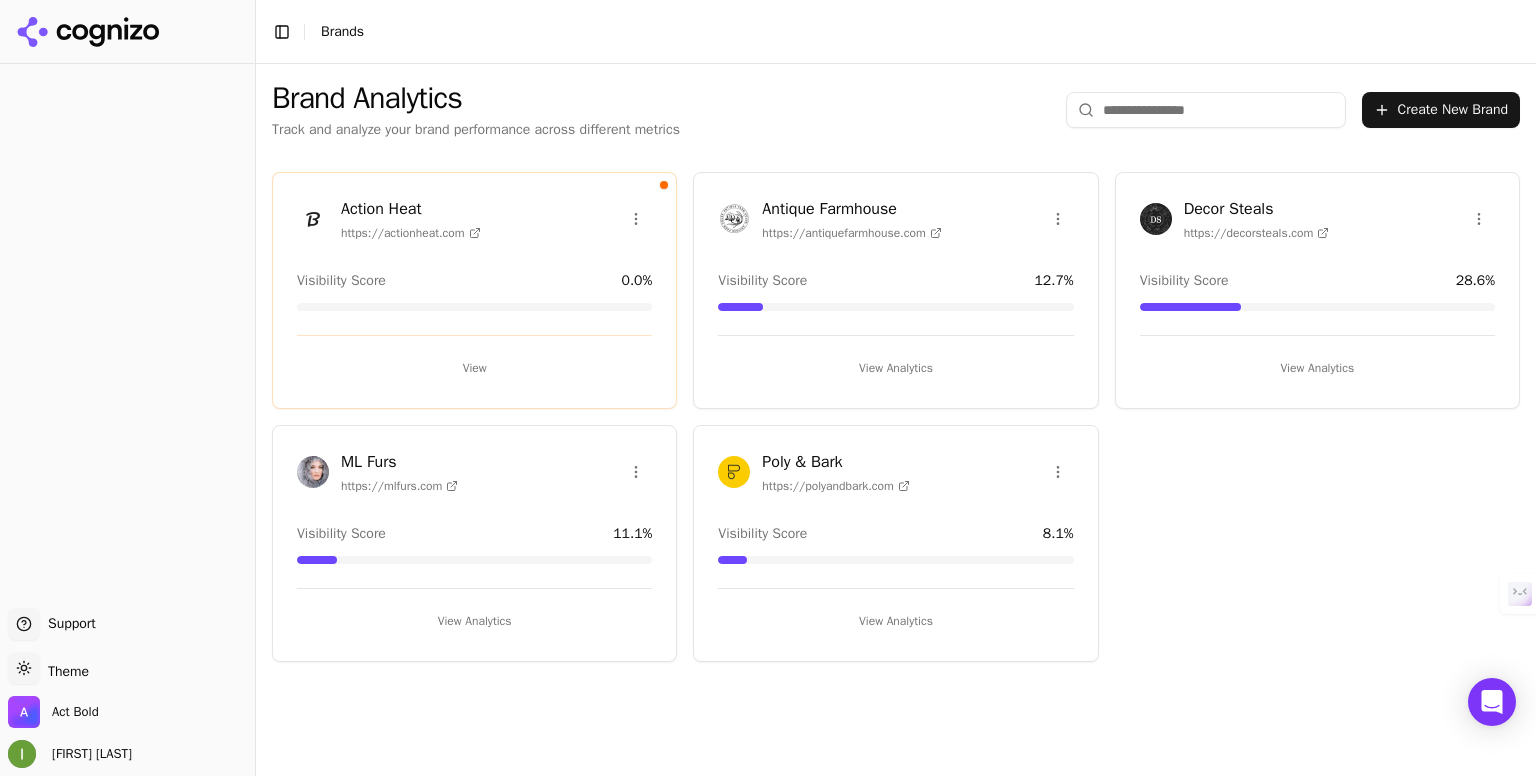 click on "Poly & Bark" at bounding box center [836, 462] 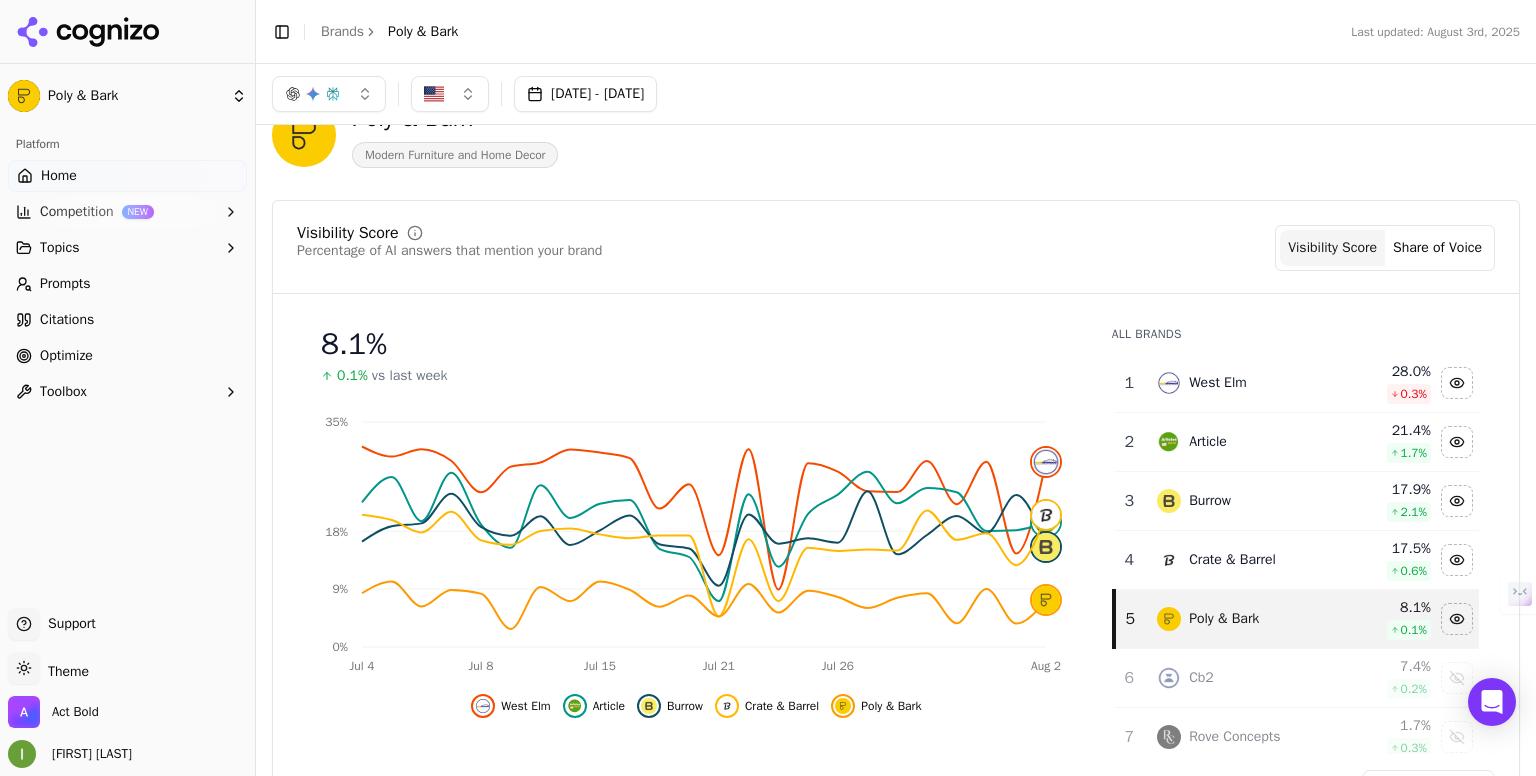 scroll, scrollTop: 60, scrollLeft: 0, axis: vertical 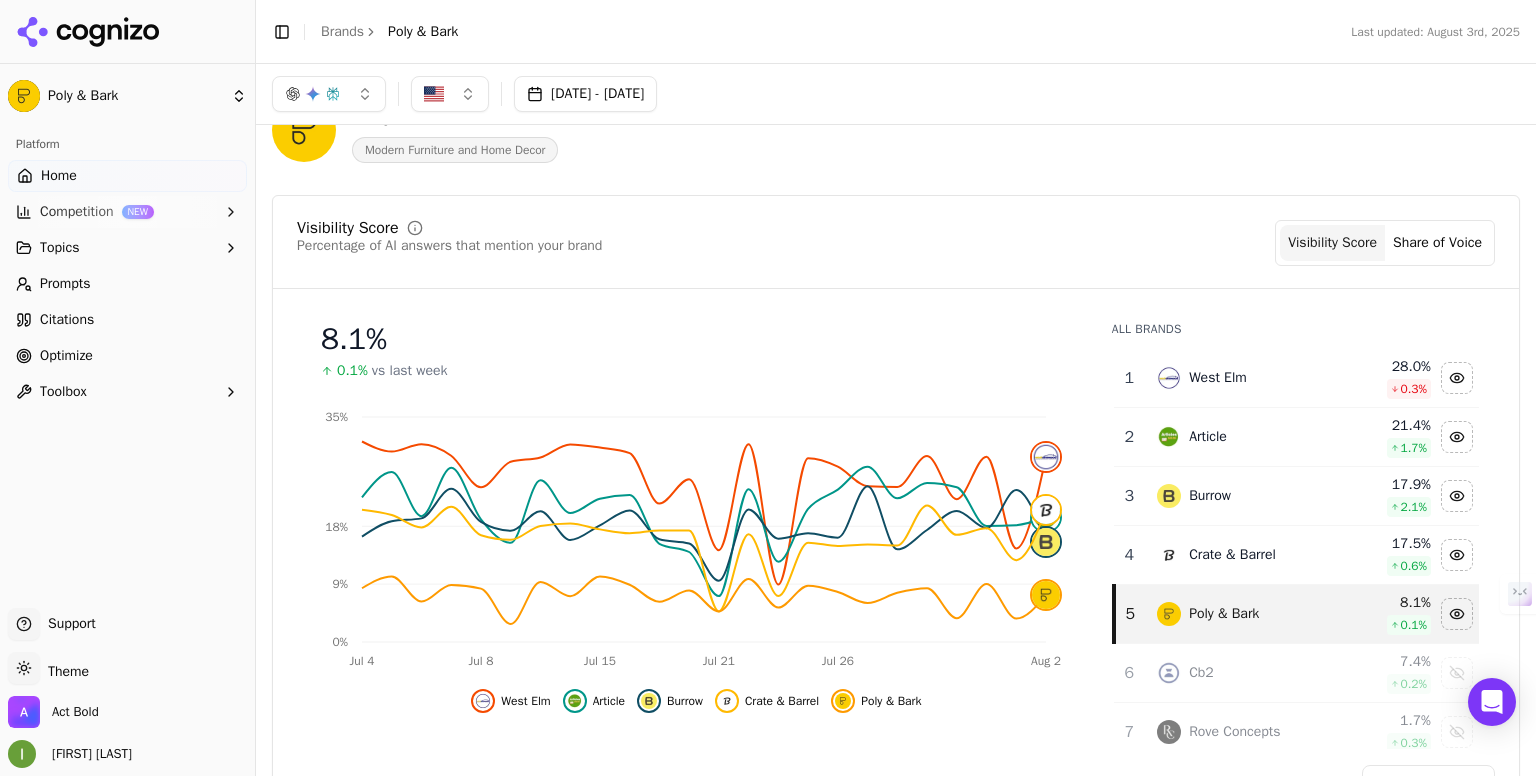 click on "Share of Voice" at bounding box center (1437, 243) 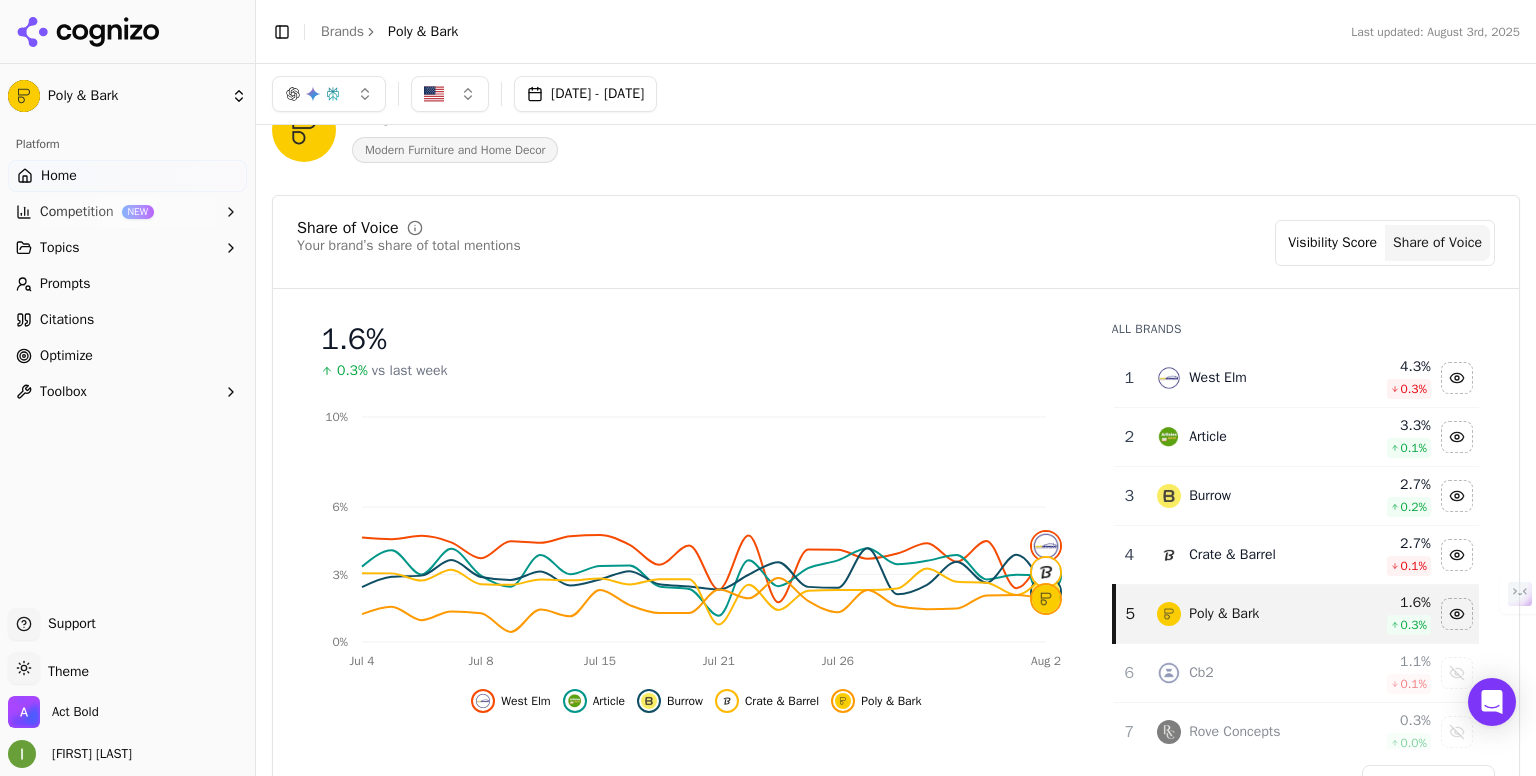 click on "Visibility Score" at bounding box center [1332, 243] 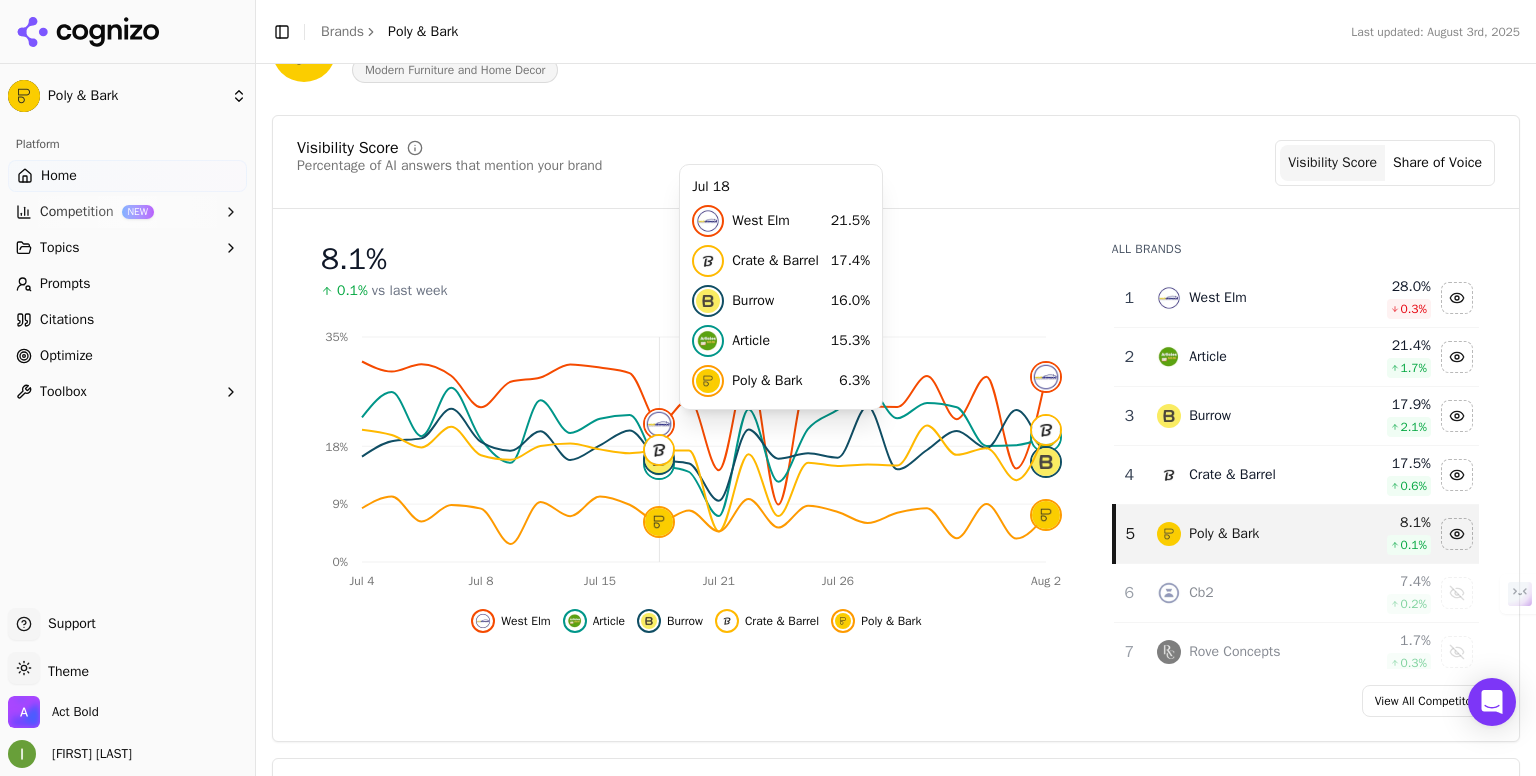 scroll, scrollTop: 154, scrollLeft: 0, axis: vertical 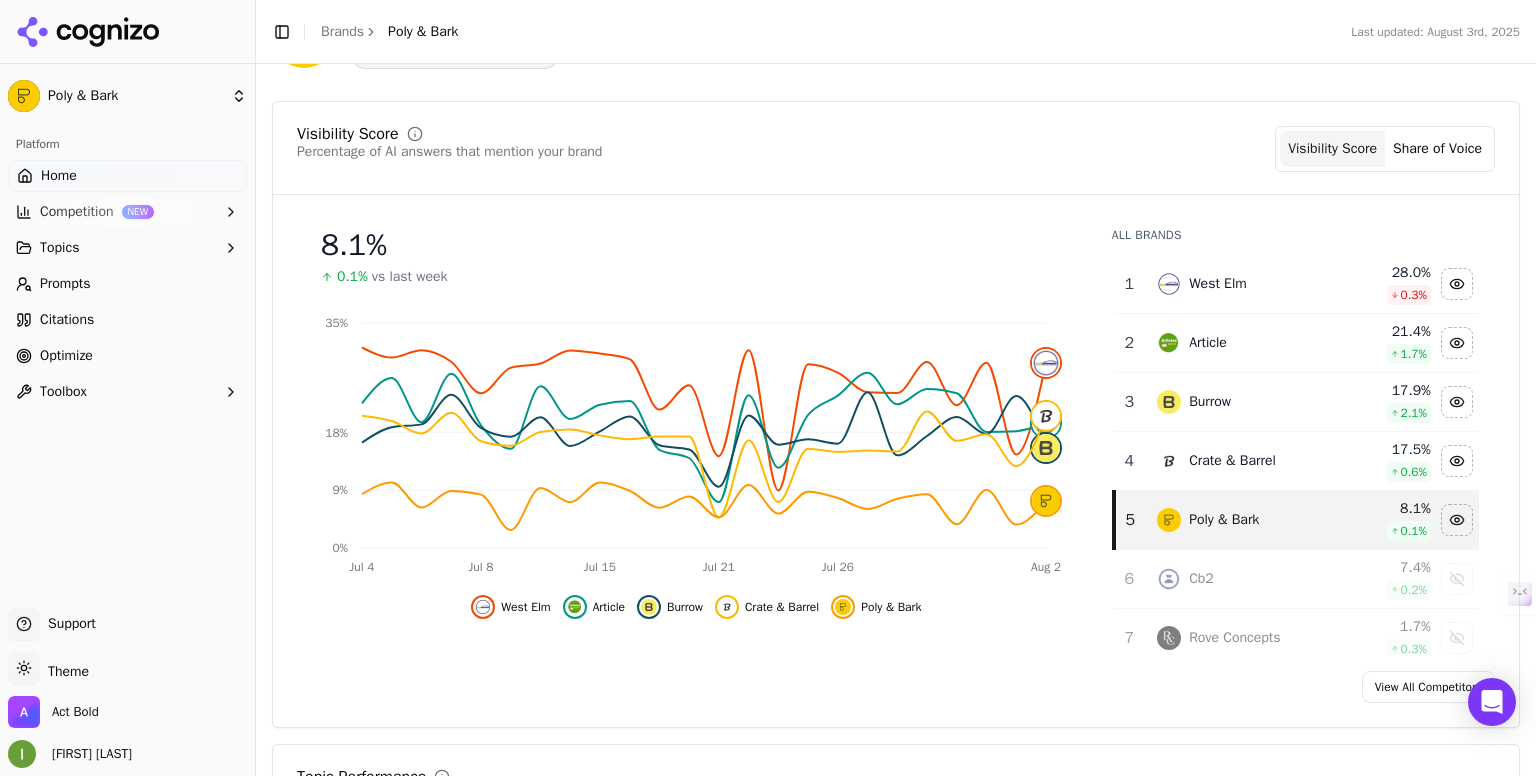 click on "View All Competitors" at bounding box center (1428, 687) 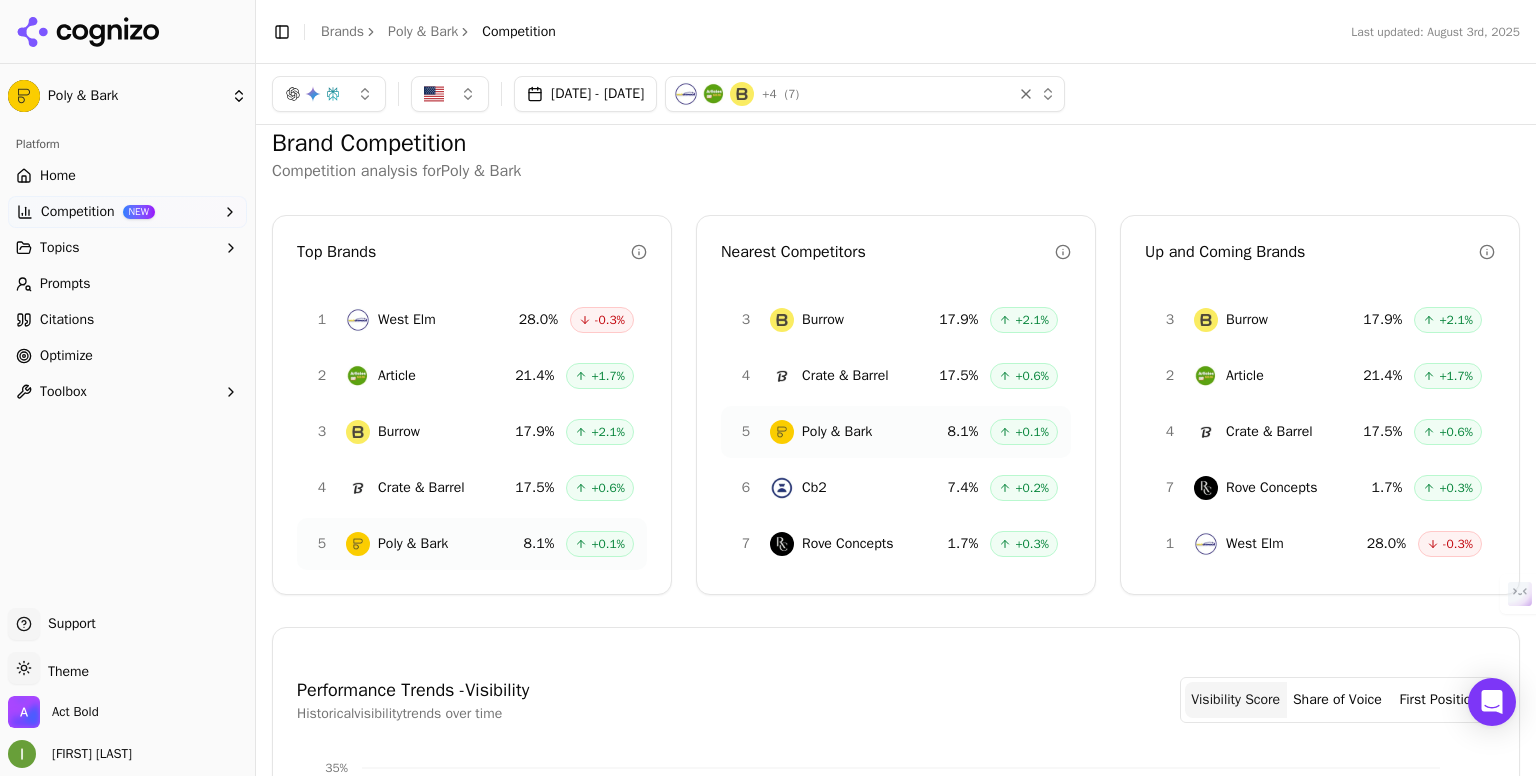 scroll, scrollTop: 0, scrollLeft: 0, axis: both 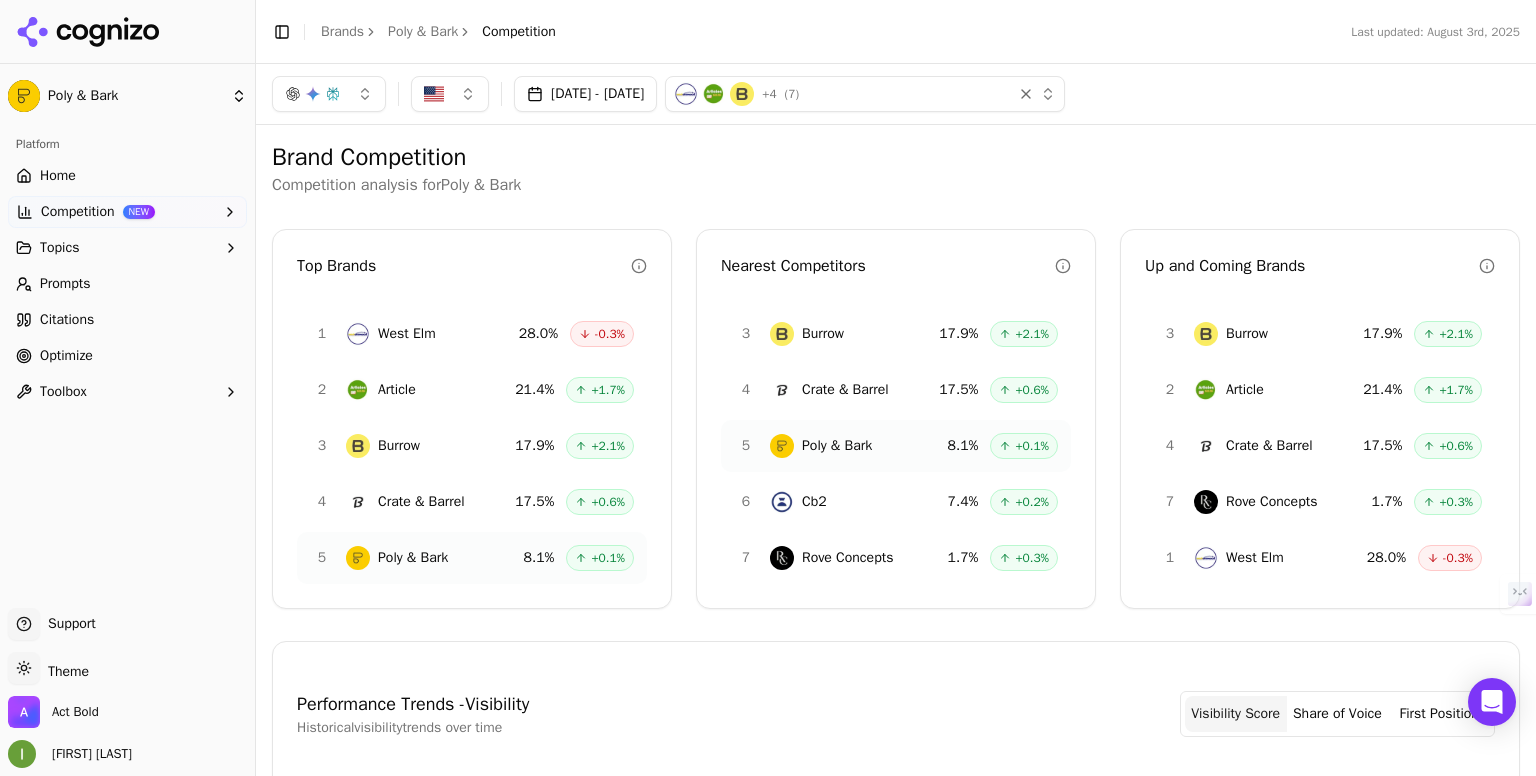 click on "+ 4 ( 7 )" at bounding box center [839, 94] 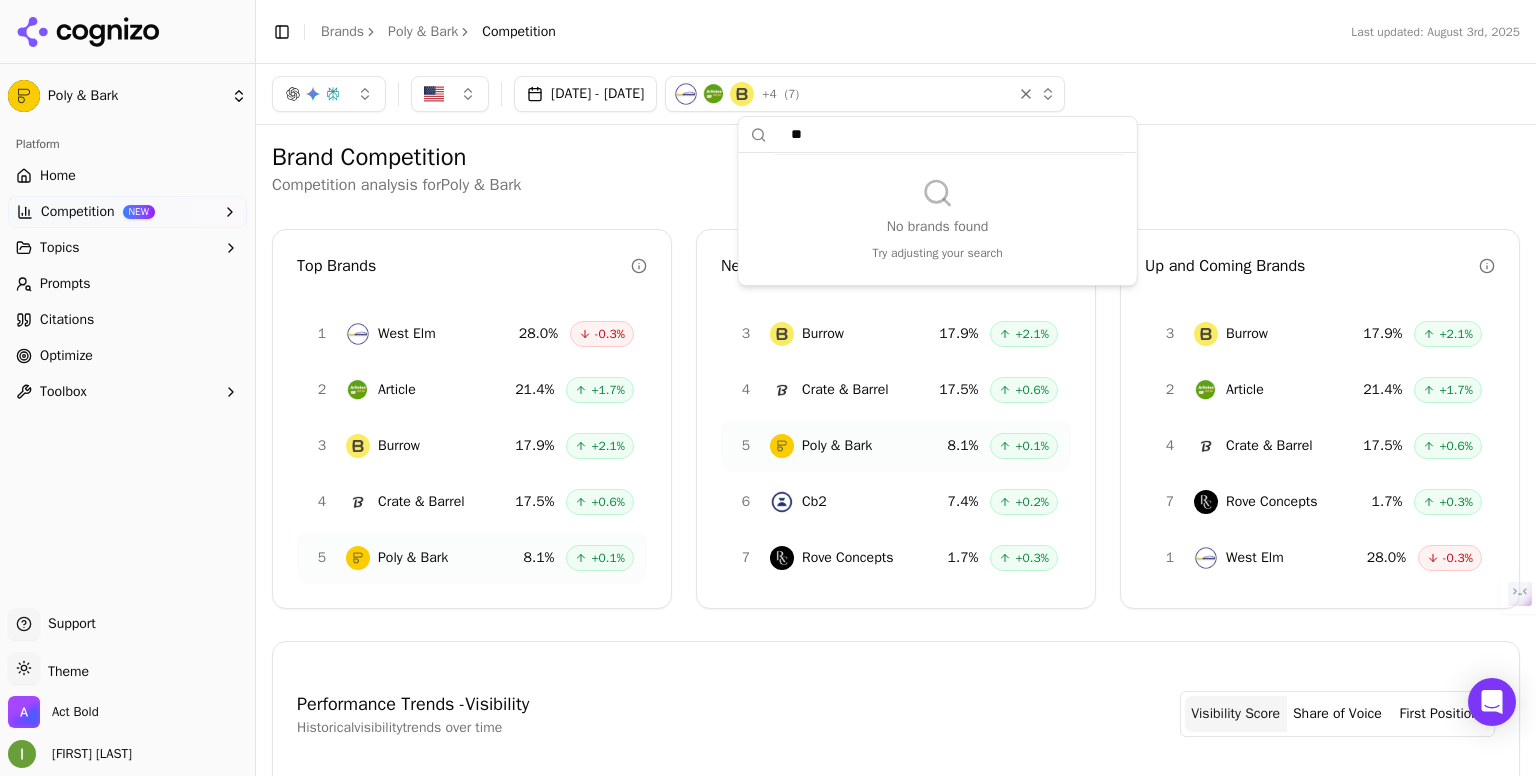 type on "*" 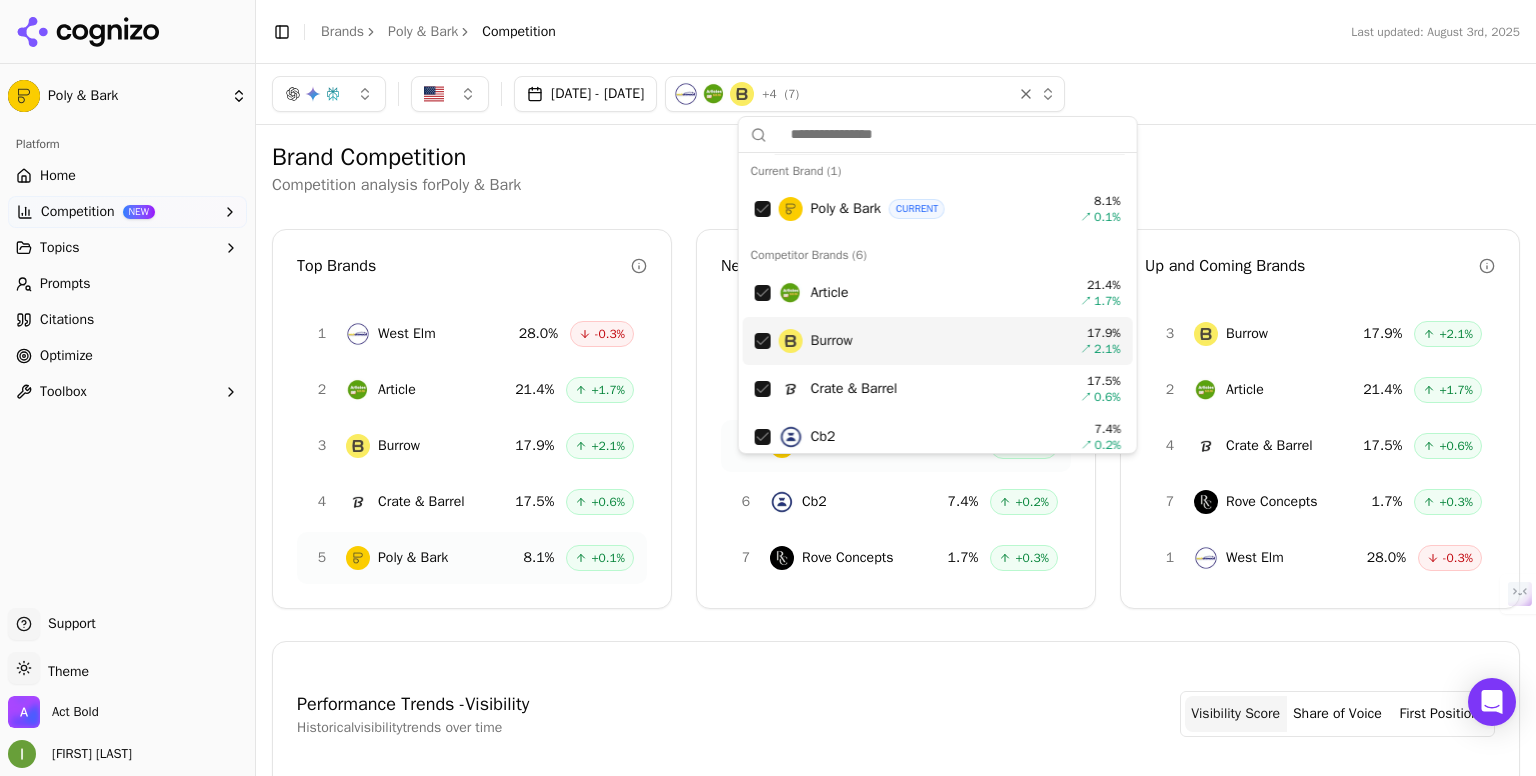 scroll, scrollTop: 108, scrollLeft: 0, axis: vertical 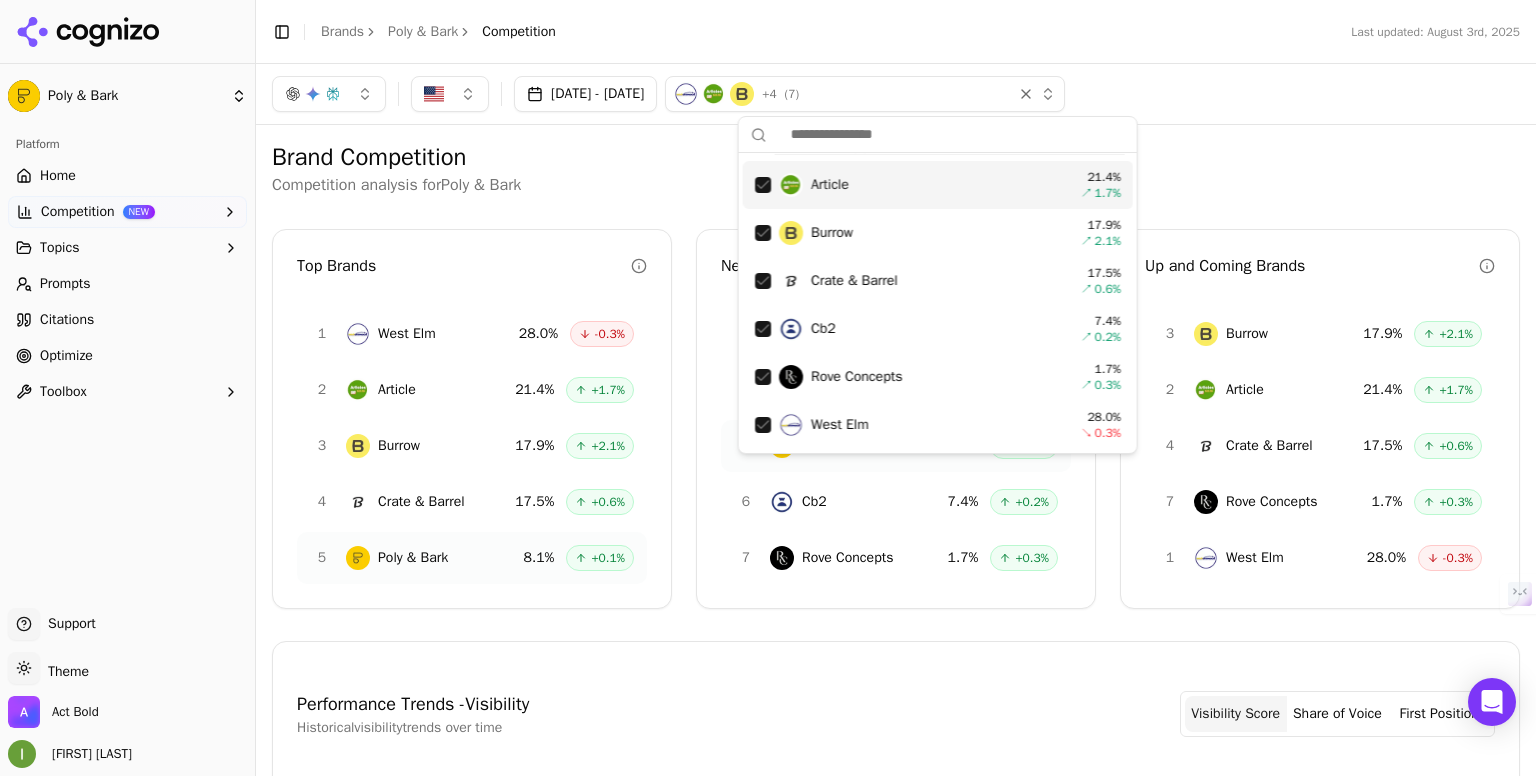type on "*" 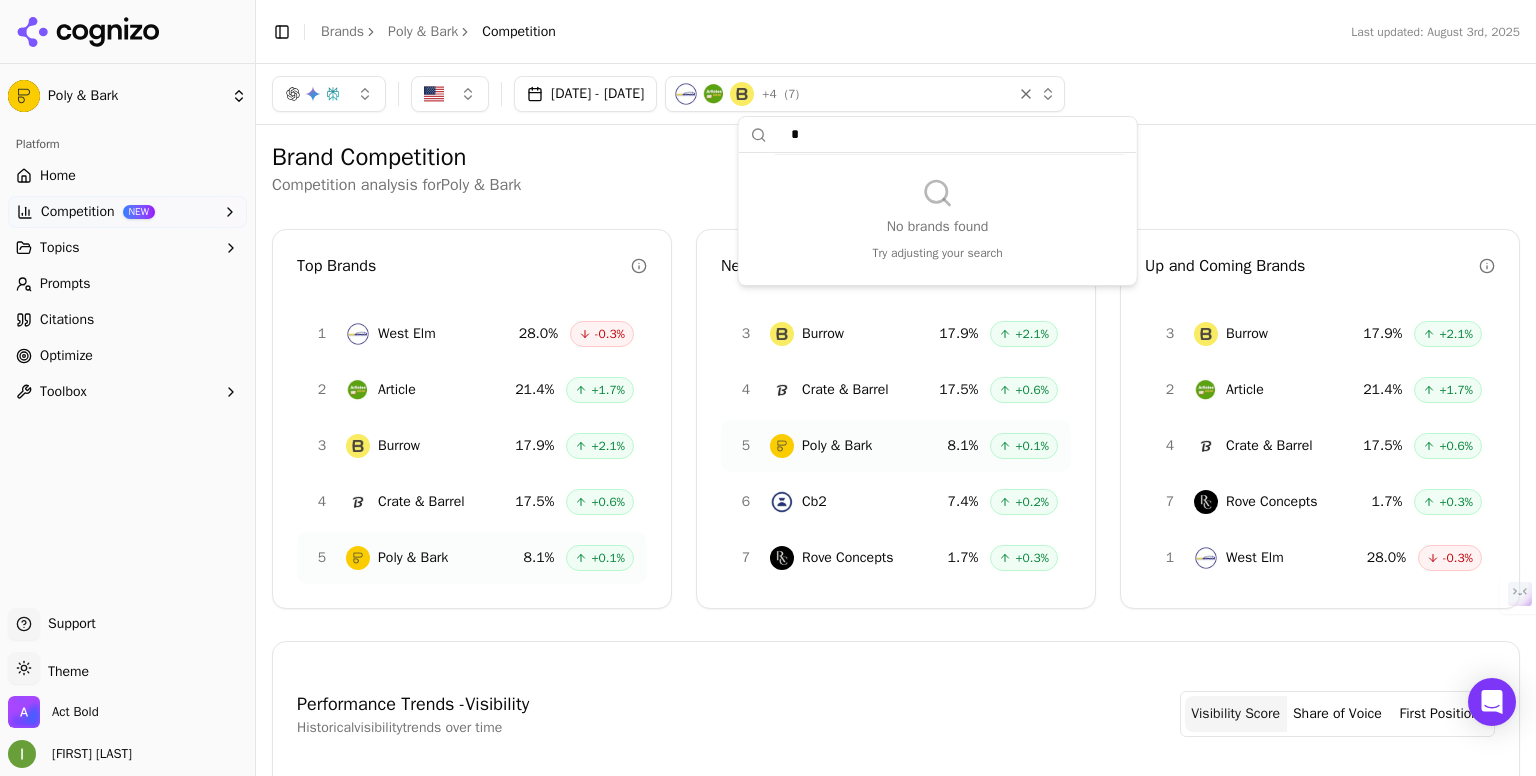 scroll, scrollTop: 0, scrollLeft: 0, axis: both 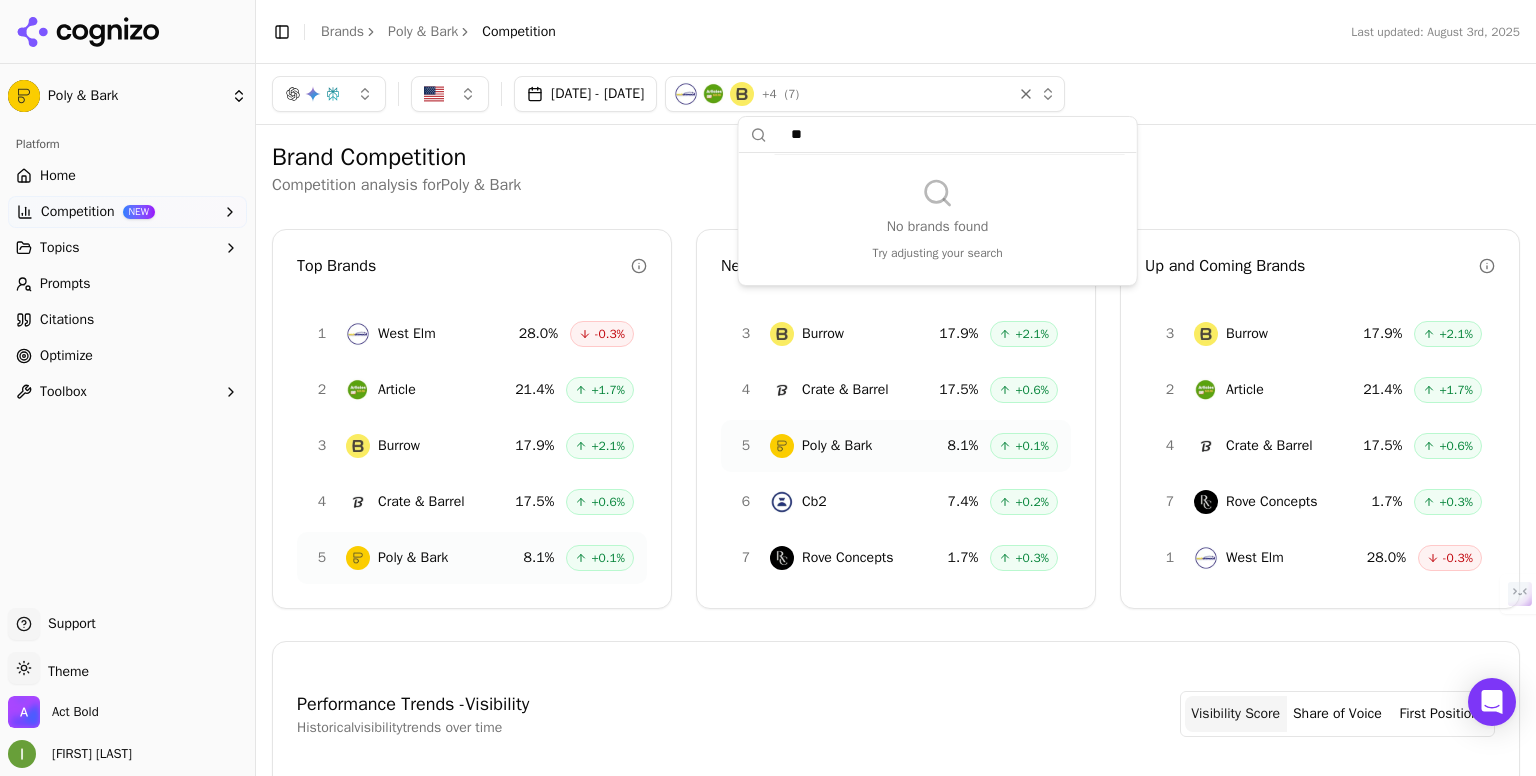type on "*" 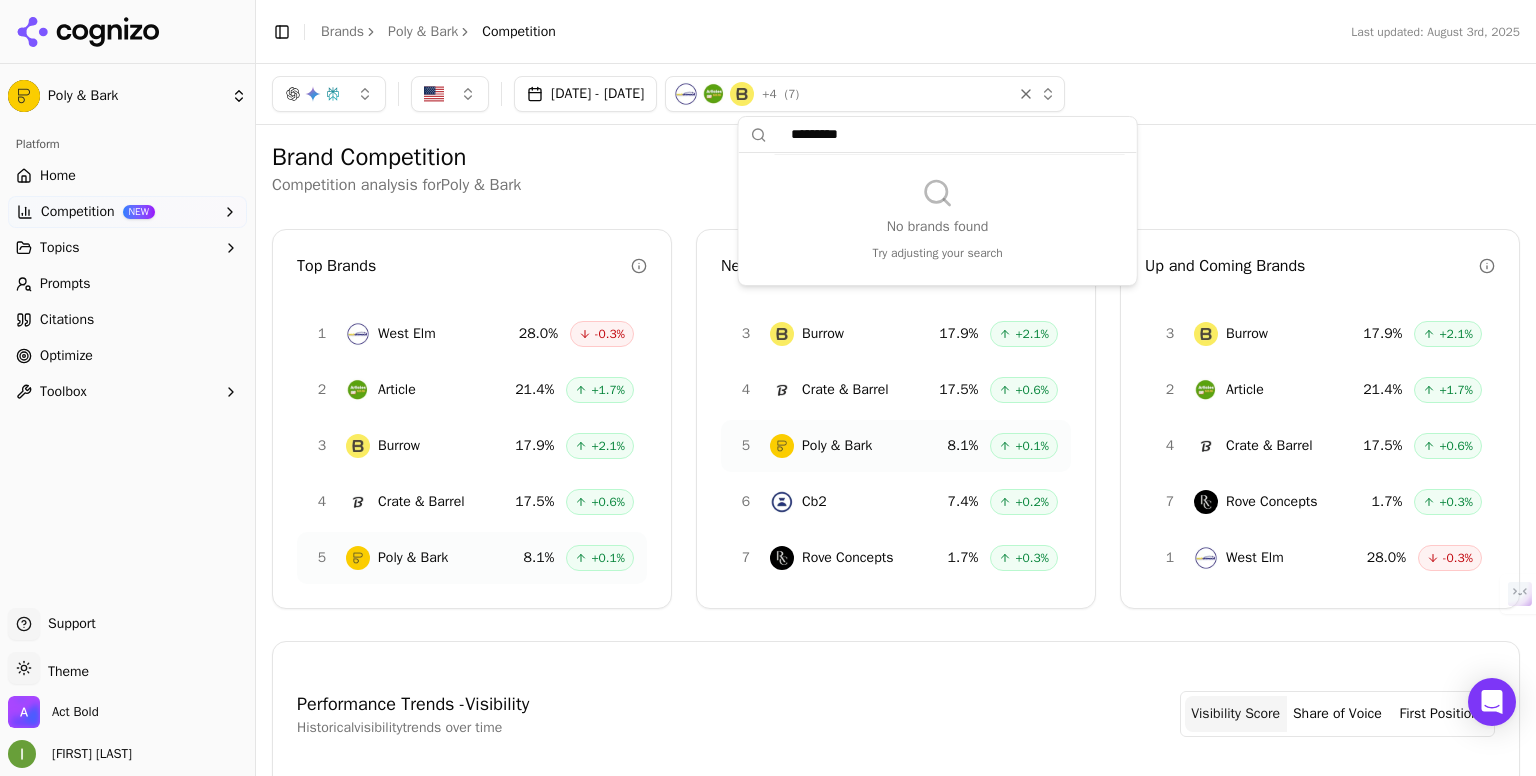 type on "**********" 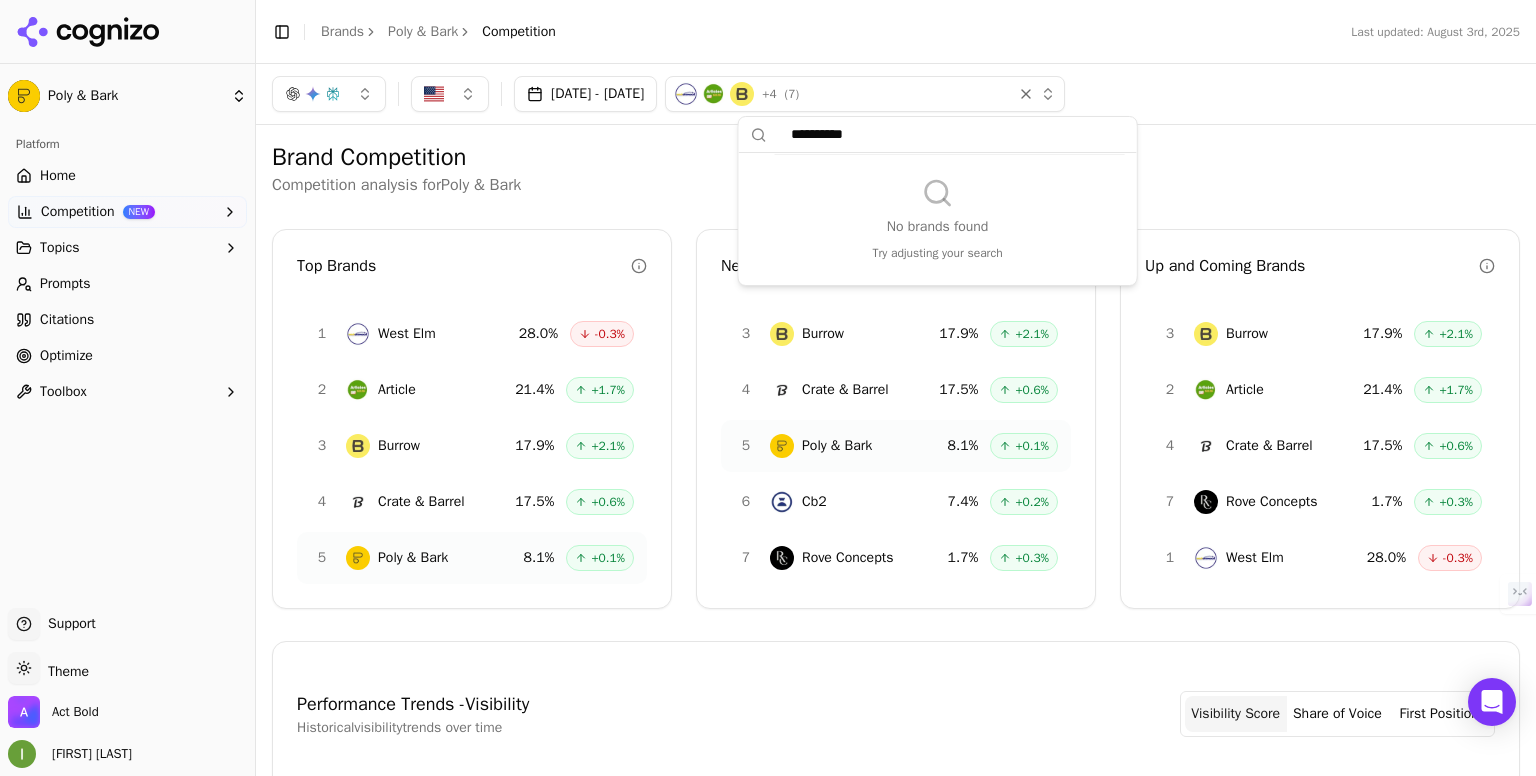 type 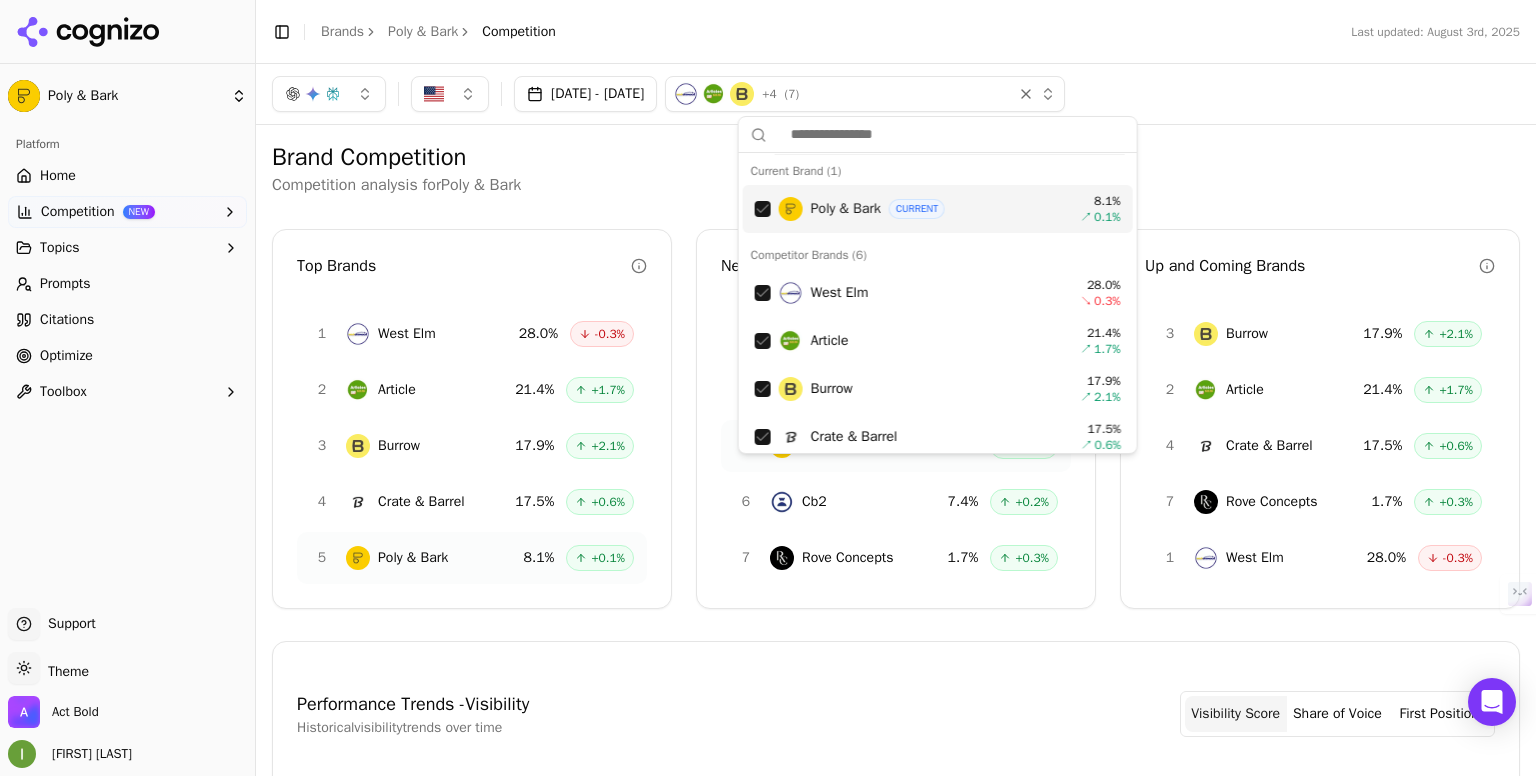 click on "Home" at bounding box center (58, 176) 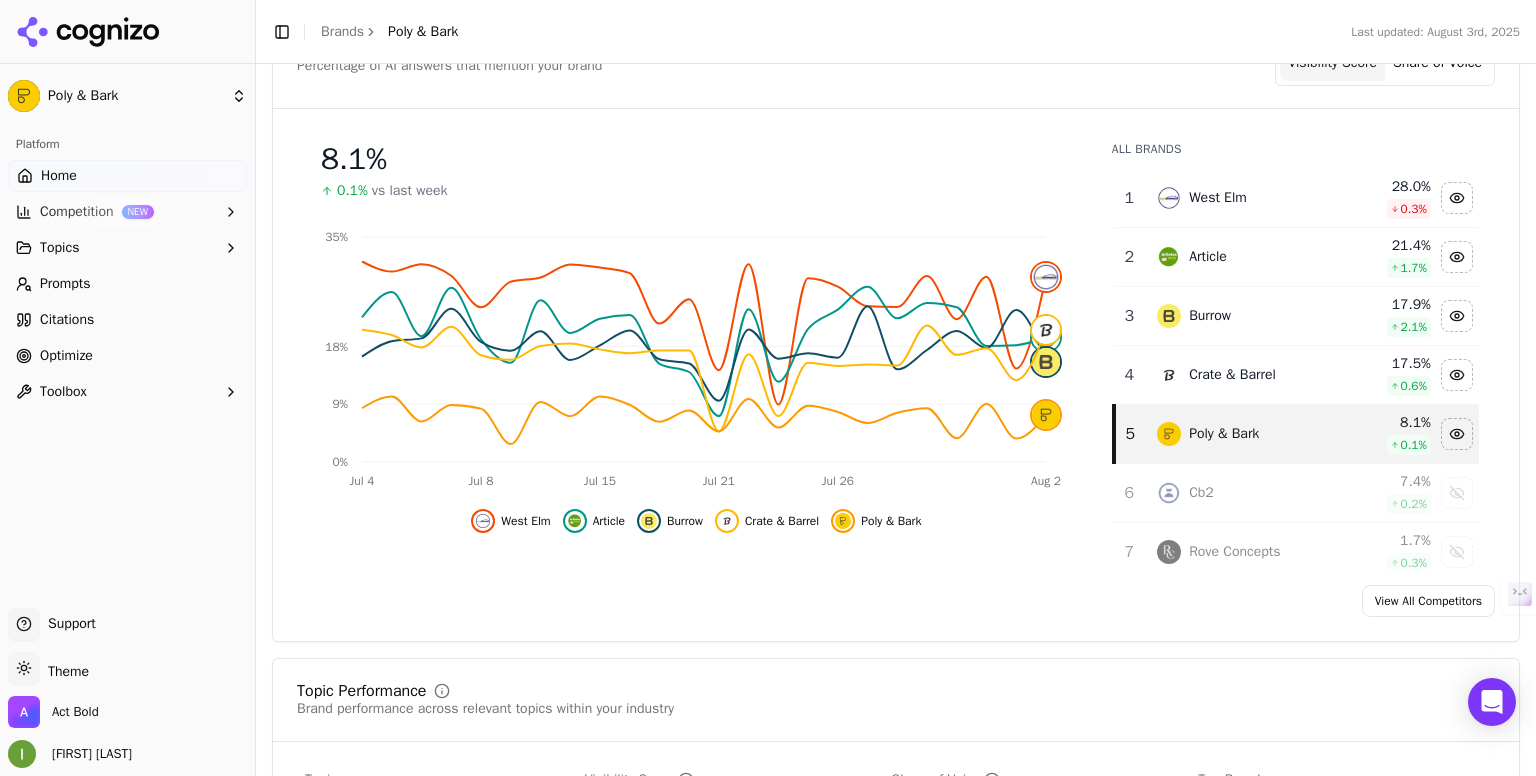 scroll, scrollTop: 260, scrollLeft: 0, axis: vertical 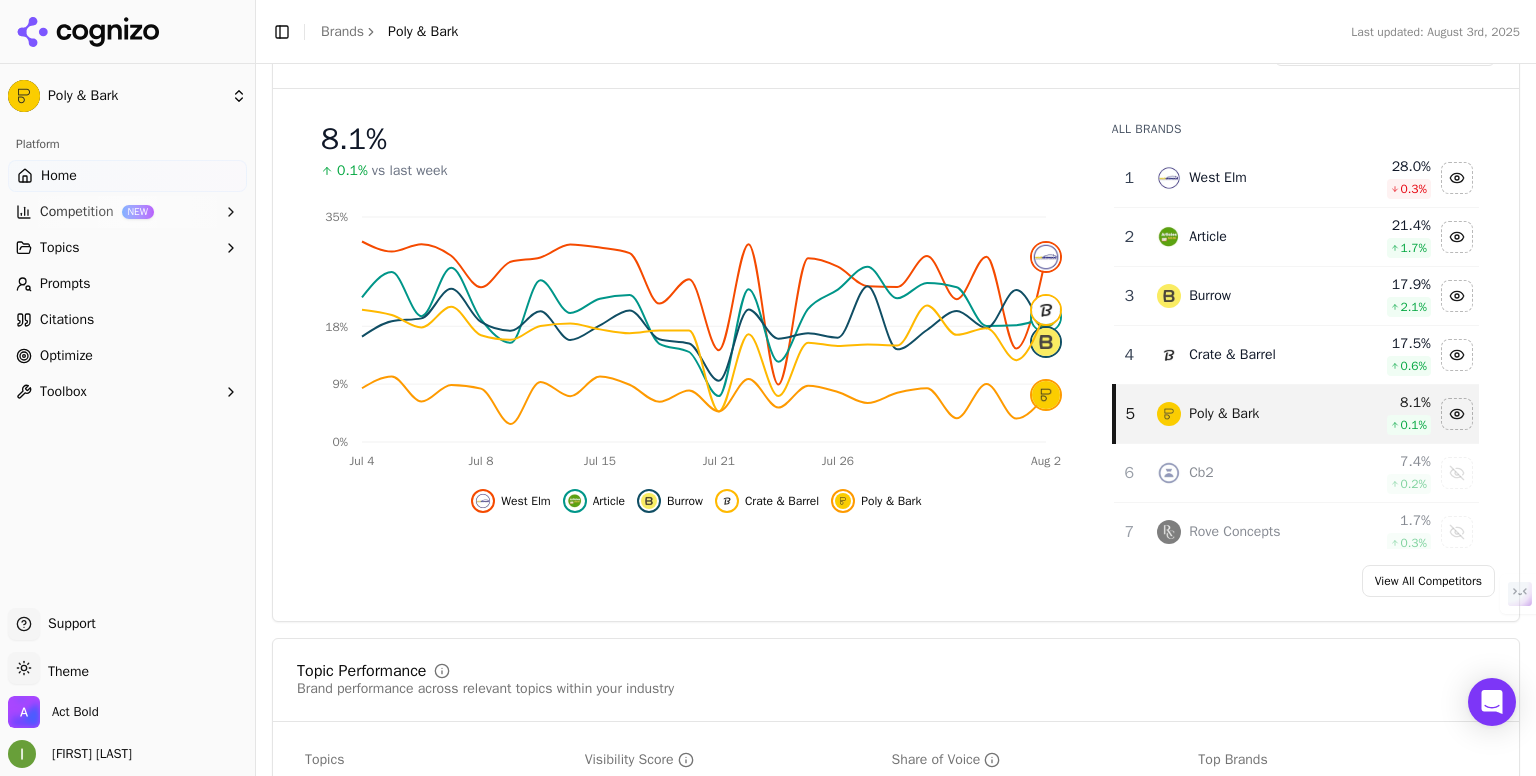 click on "View All Competitors" at bounding box center (1428, 581) 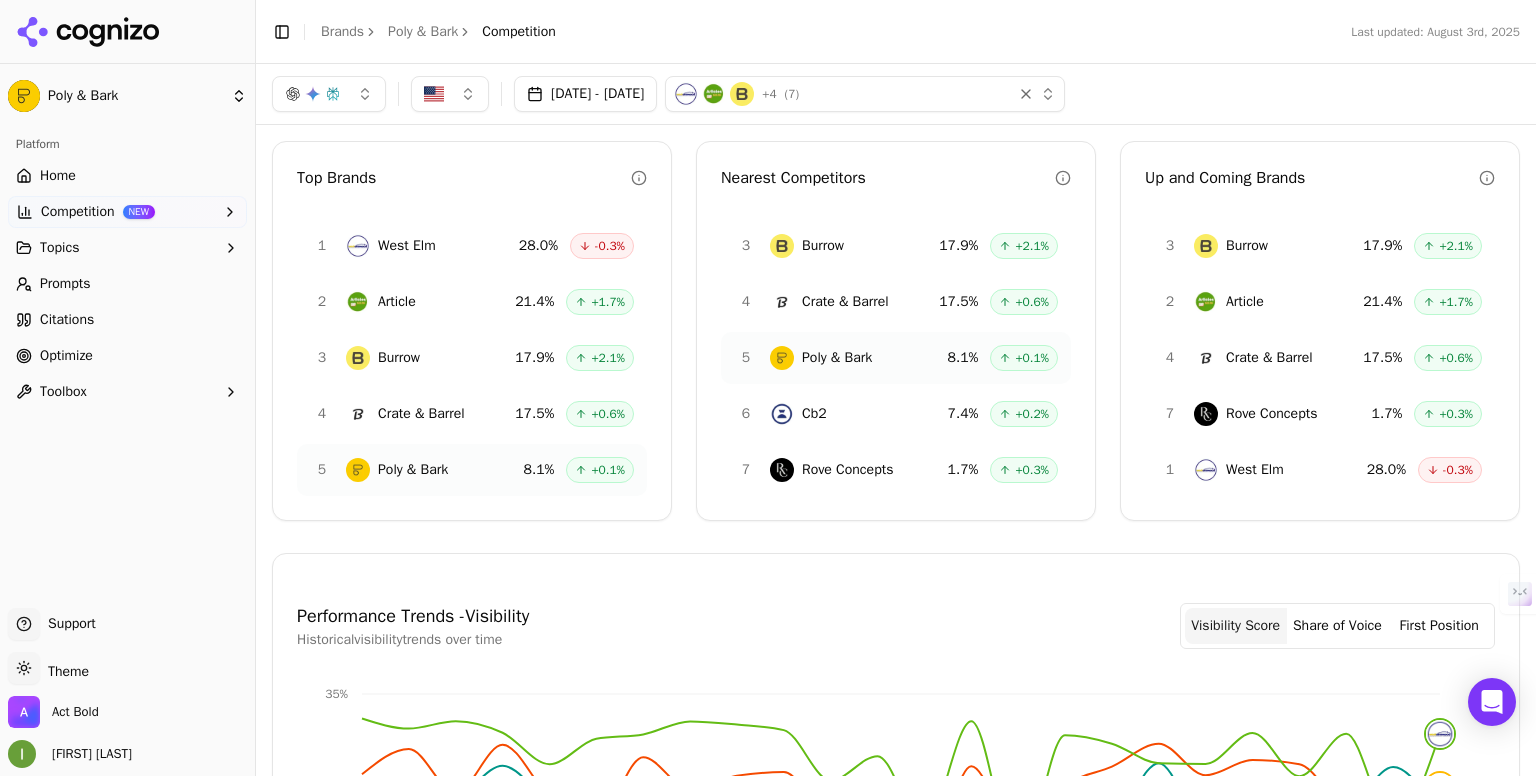 scroll, scrollTop: 90, scrollLeft: 0, axis: vertical 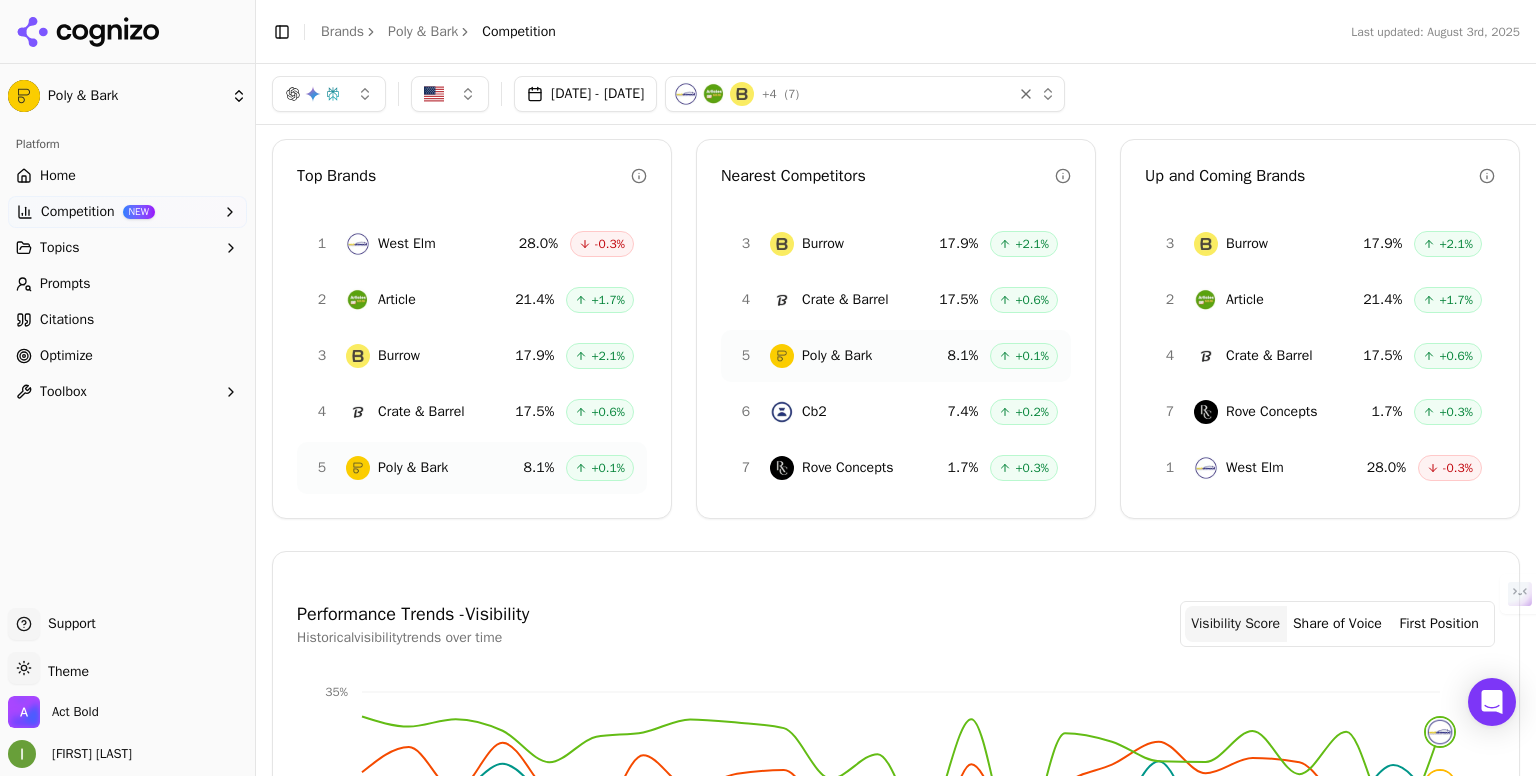 click on "Competition NEW" at bounding box center (127, 212) 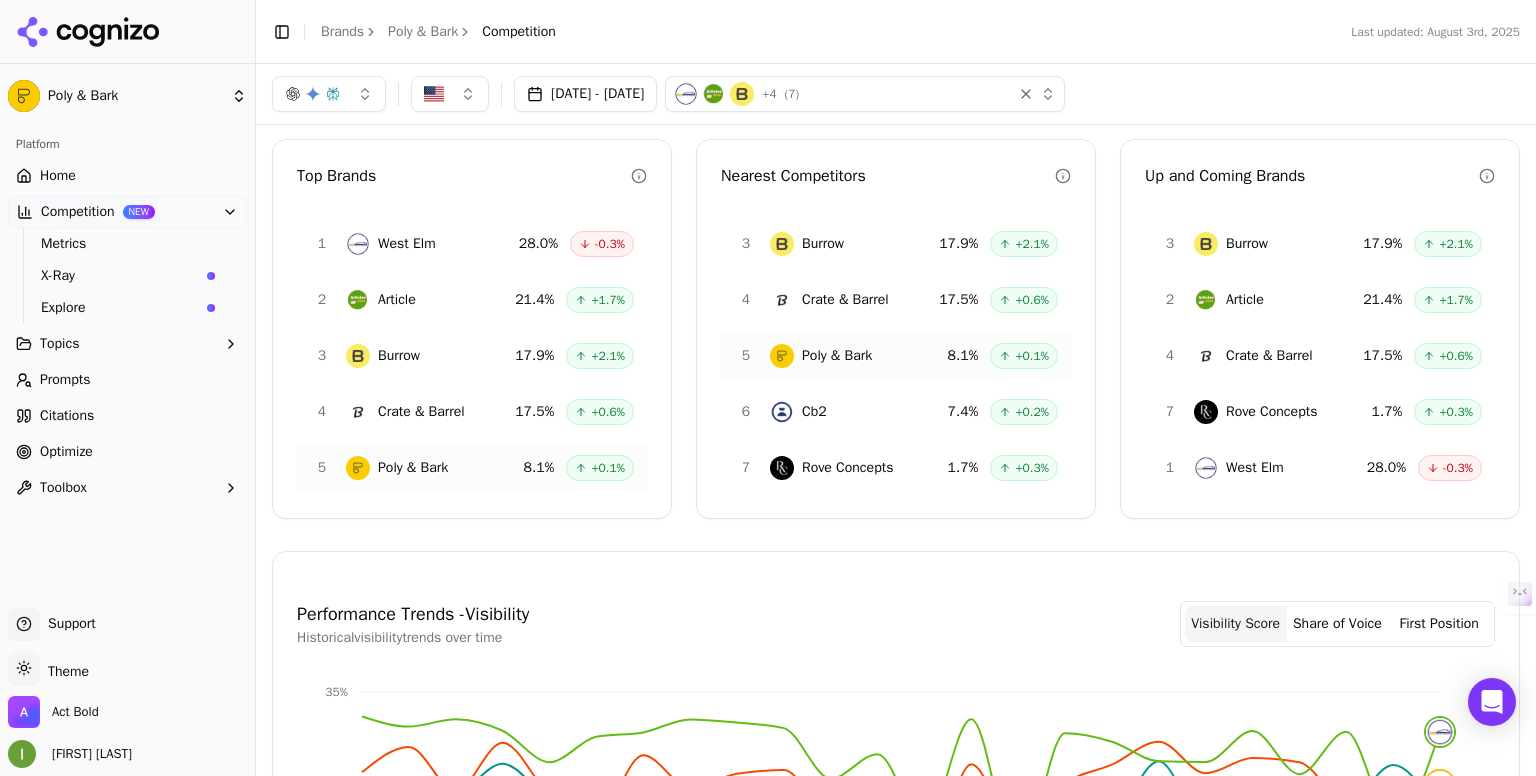 click on "Explore" at bounding box center (128, 308) 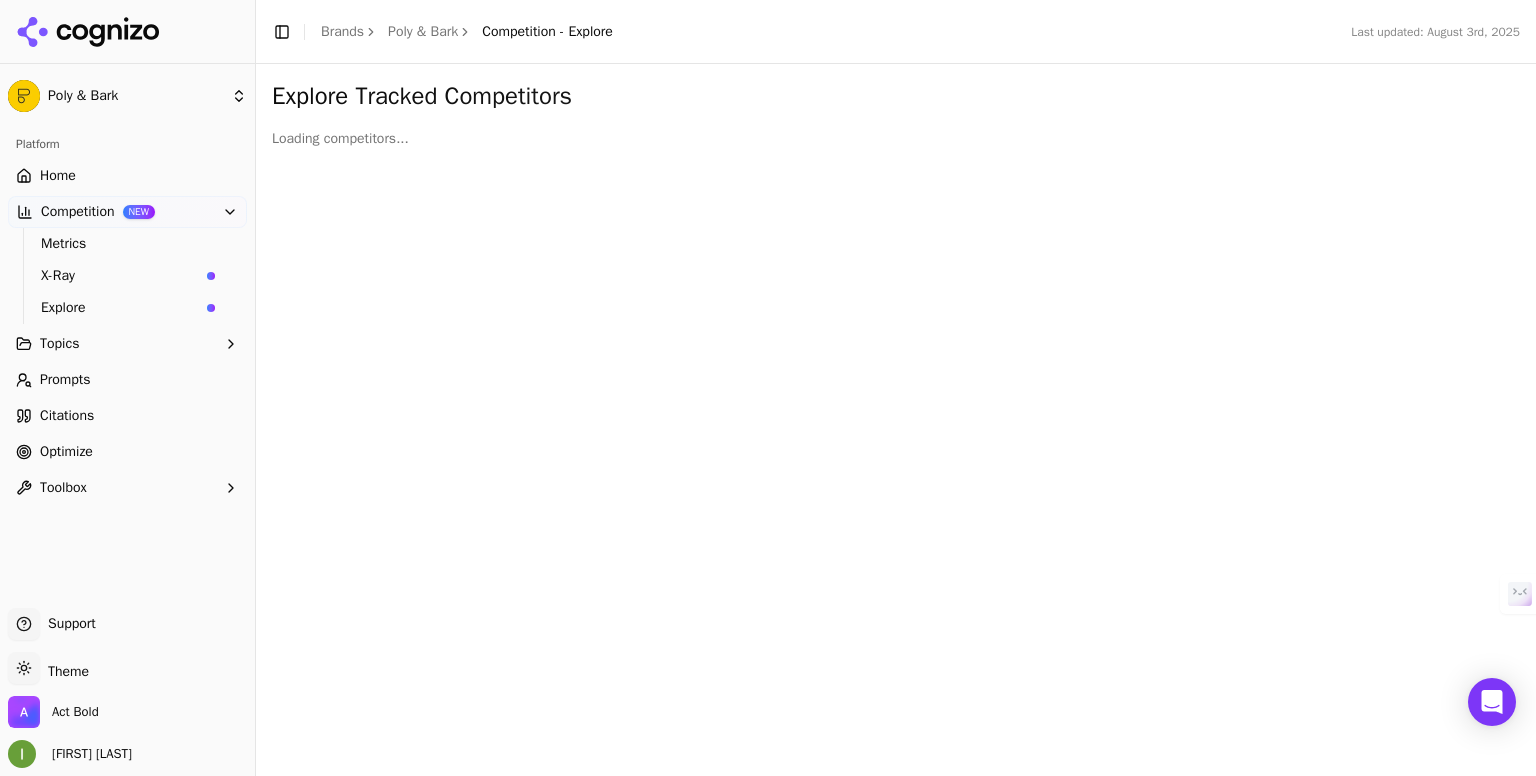 scroll, scrollTop: 0, scrollLeft: 0, axis: both 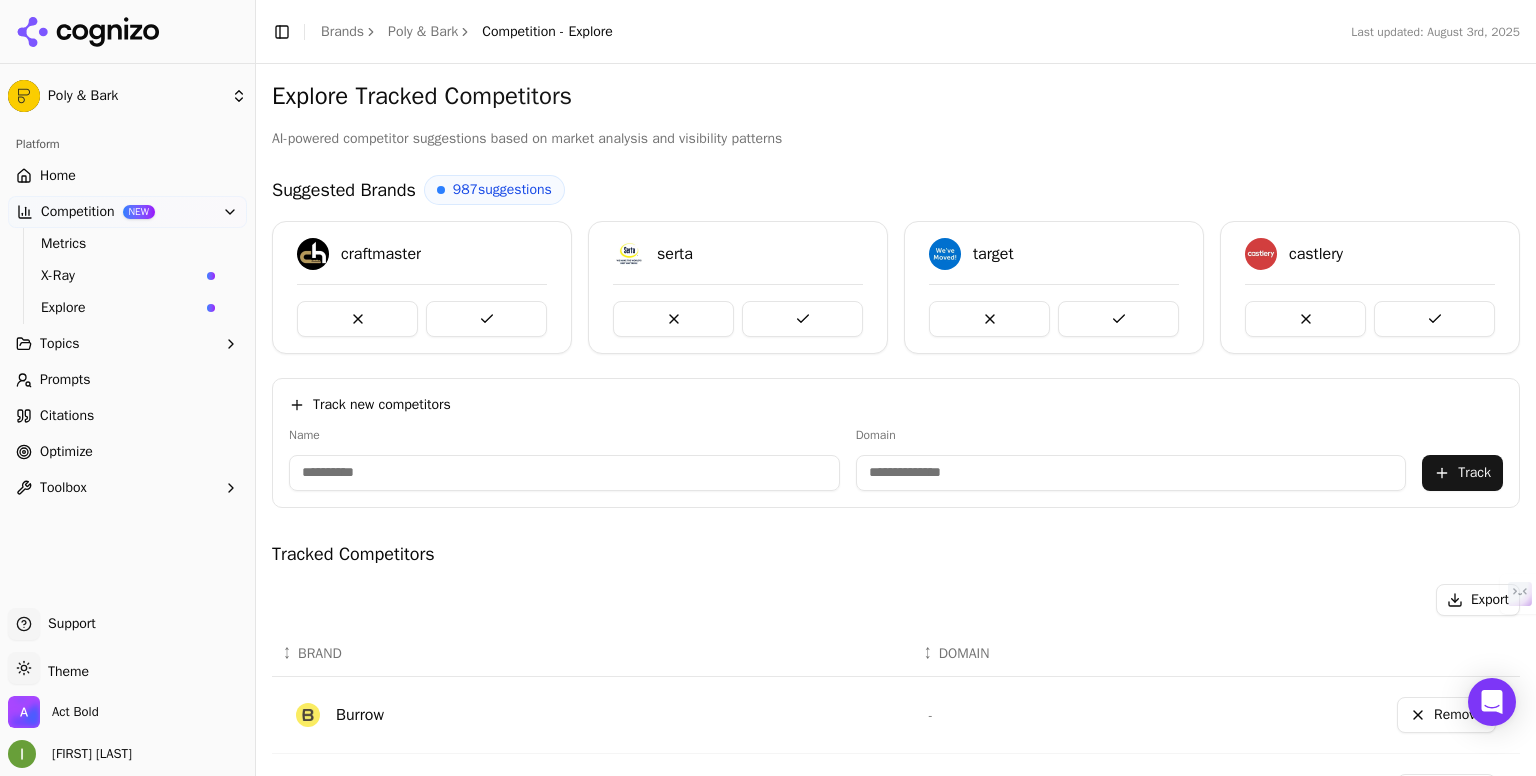 click at bounding box center (564, 473) 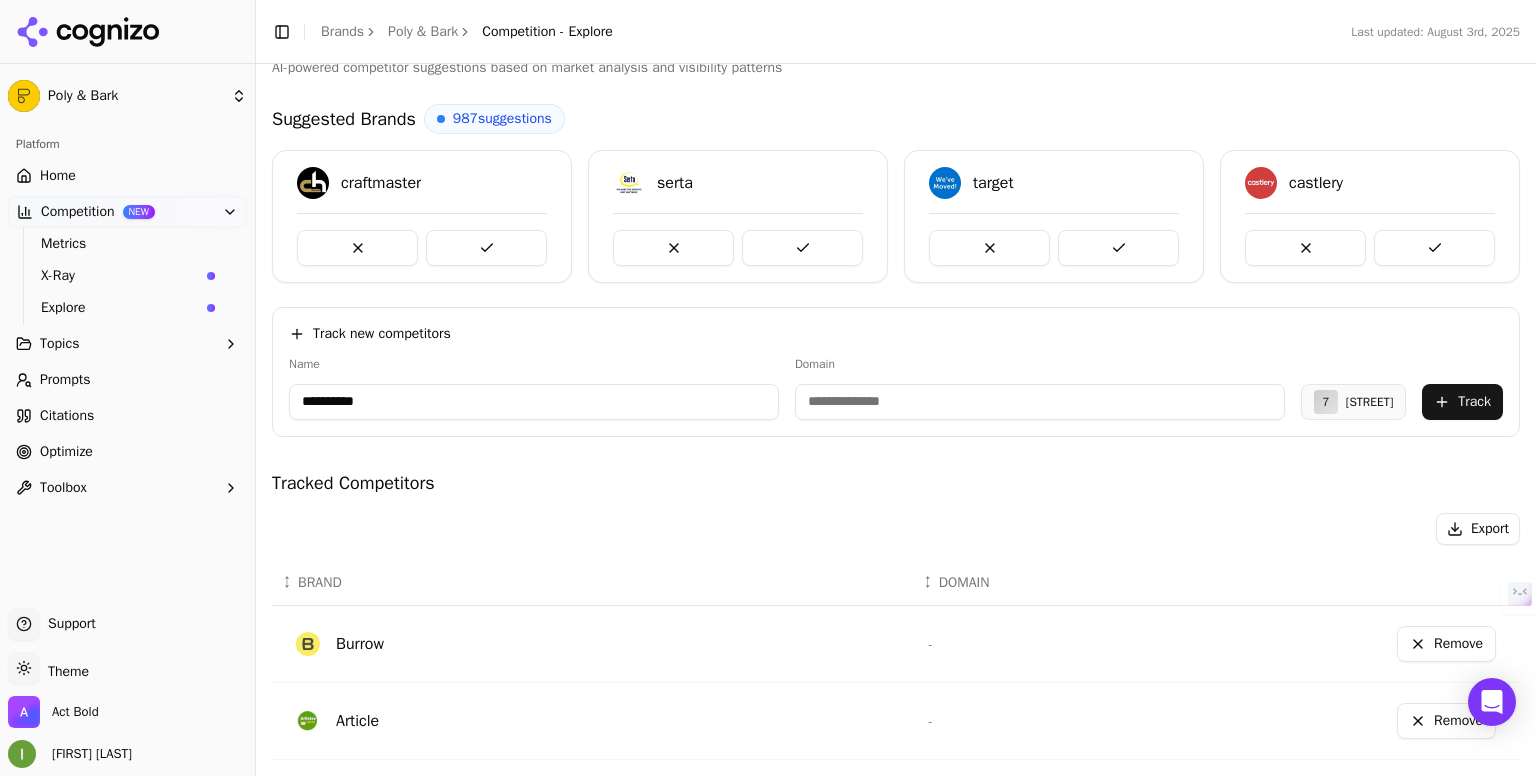 scroll, scrollTop: 72, scrollLeft: 0, axis: vertical 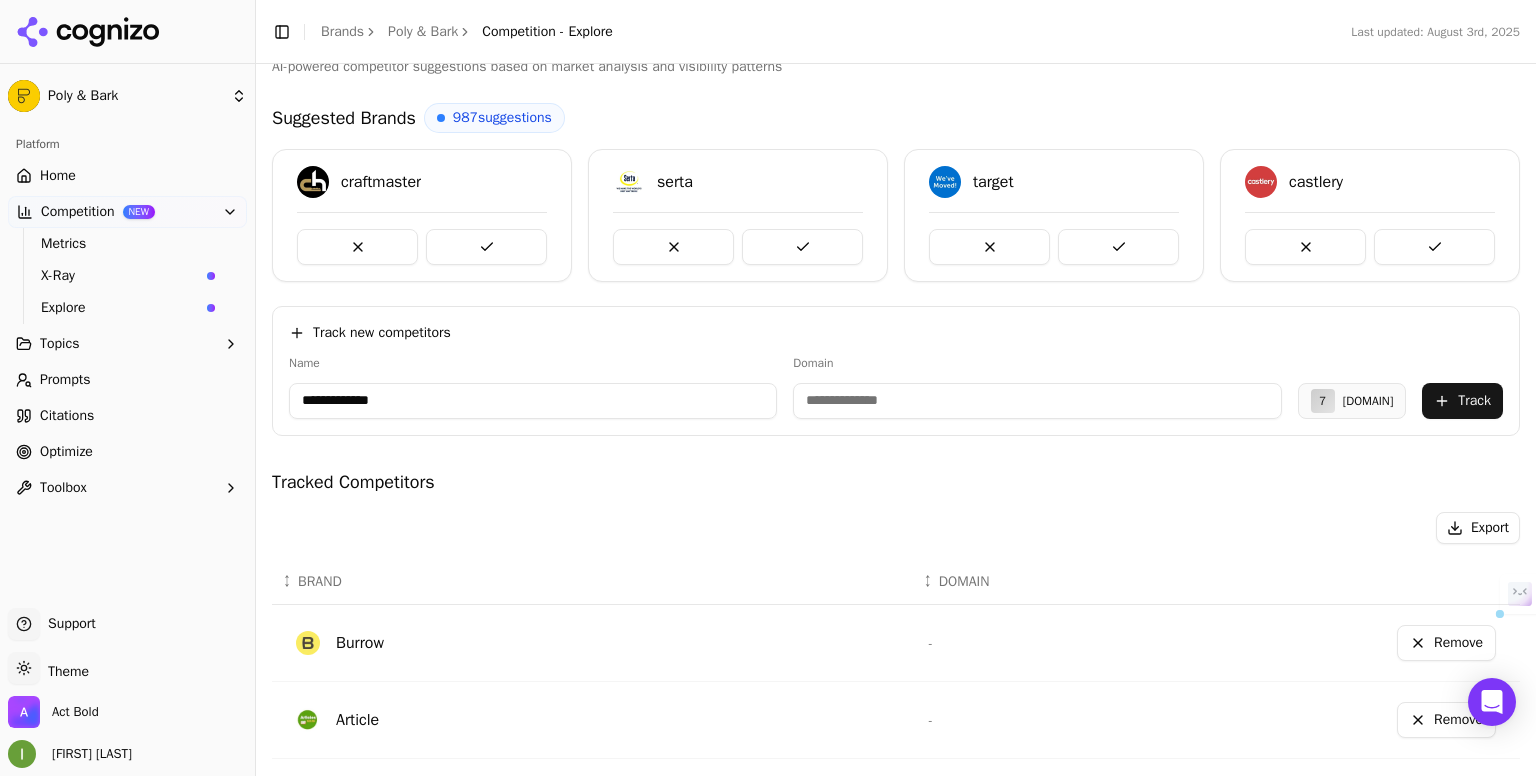 type on "**********" 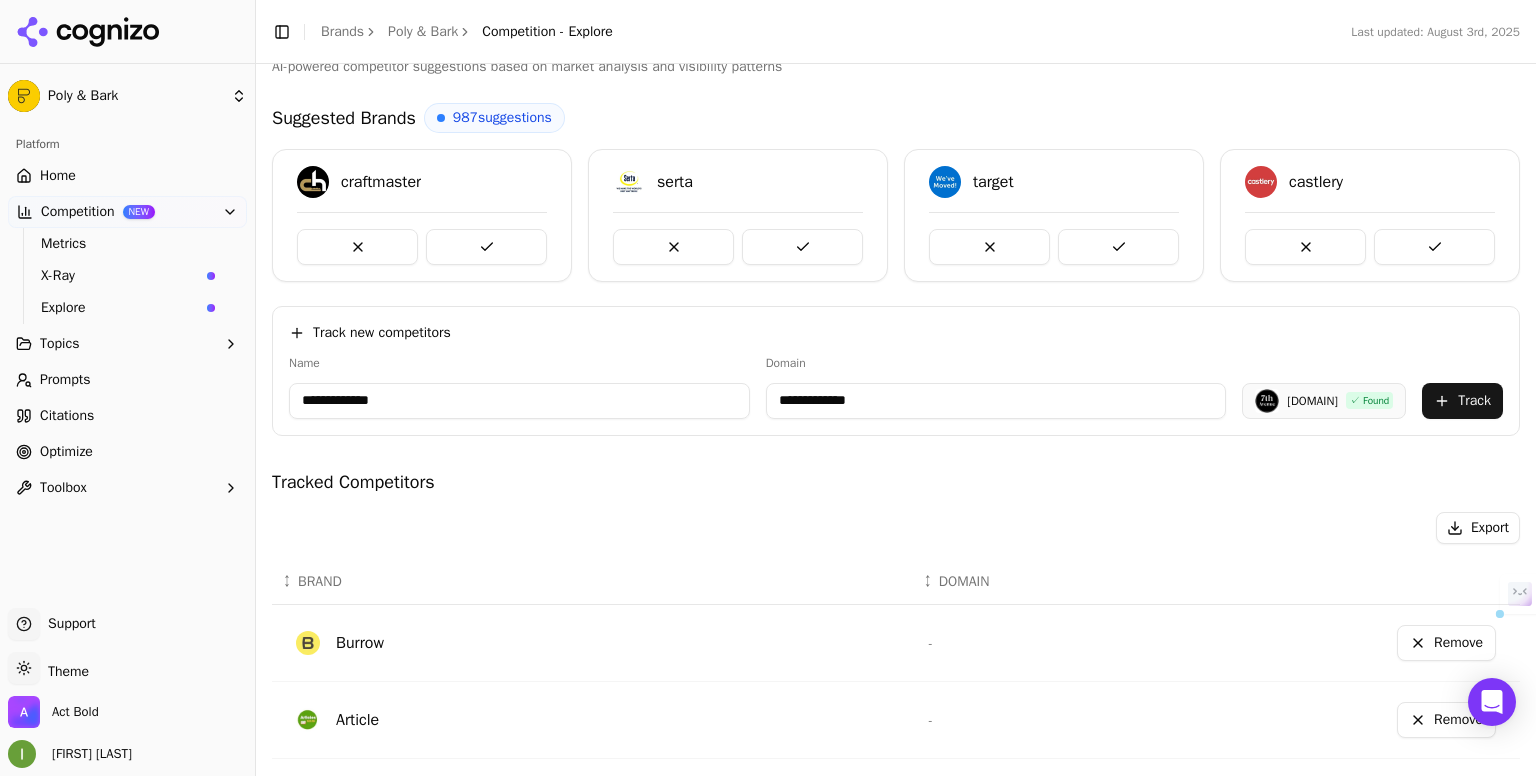 type on "**********" 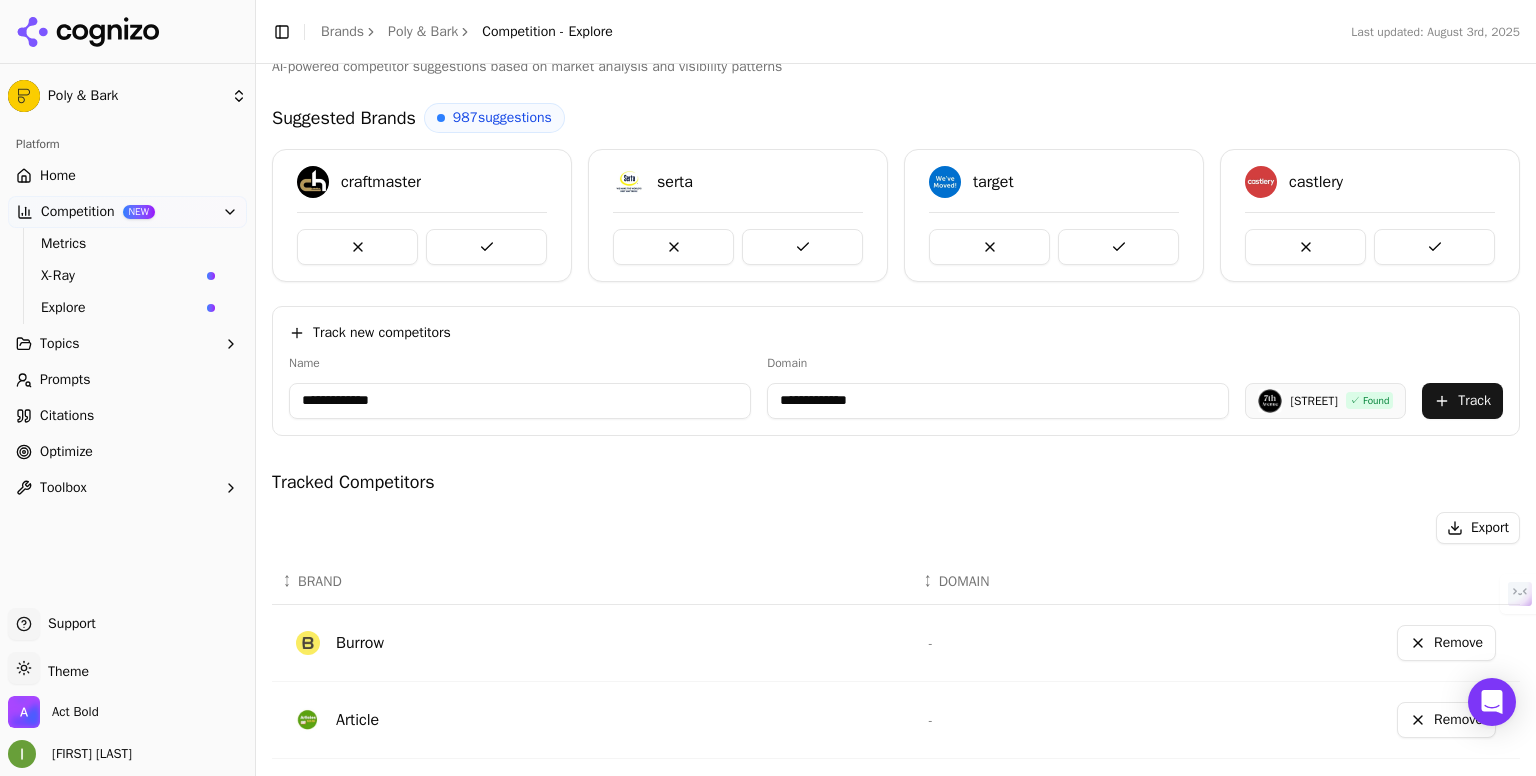 paste on "**********" 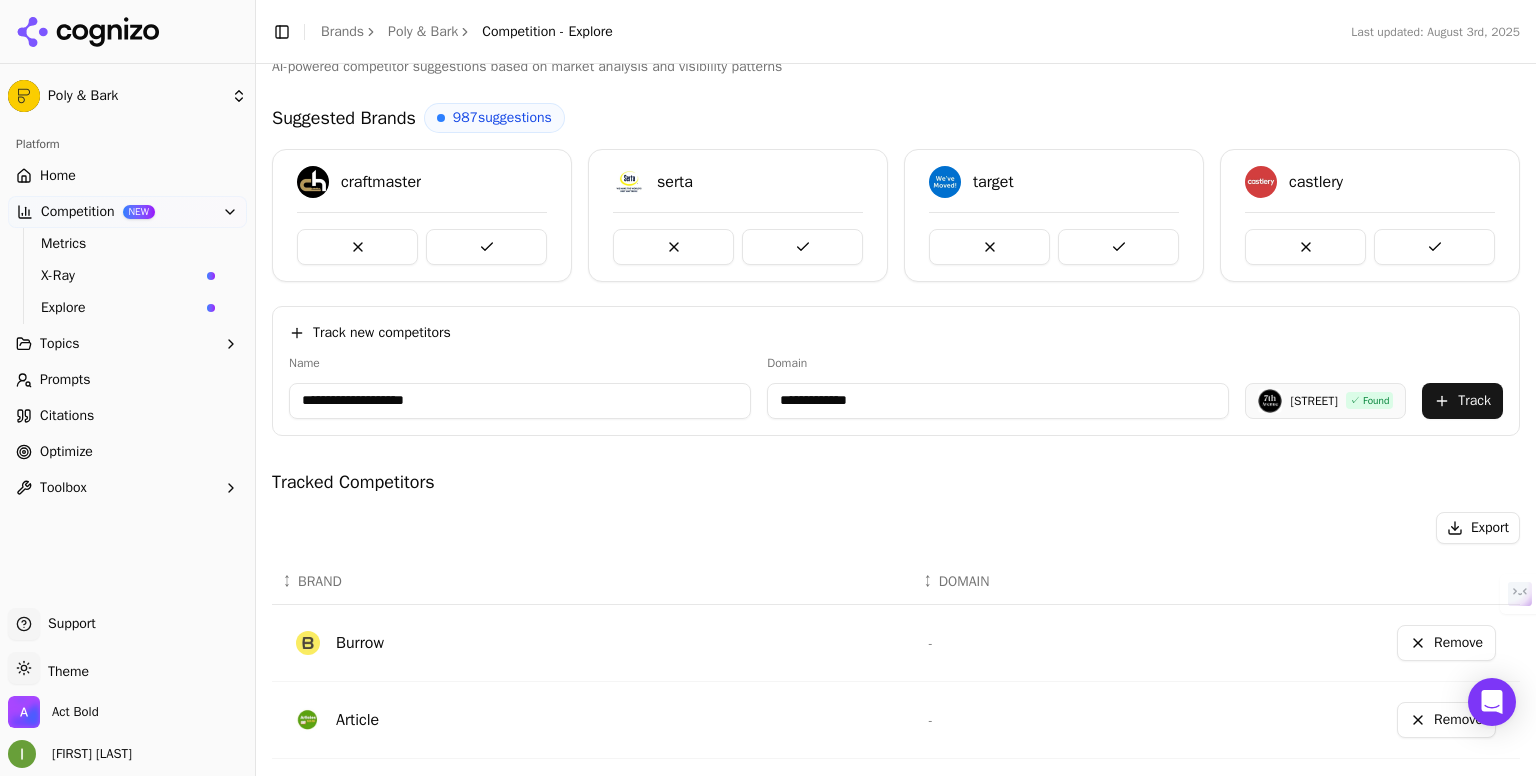 type on "**********" 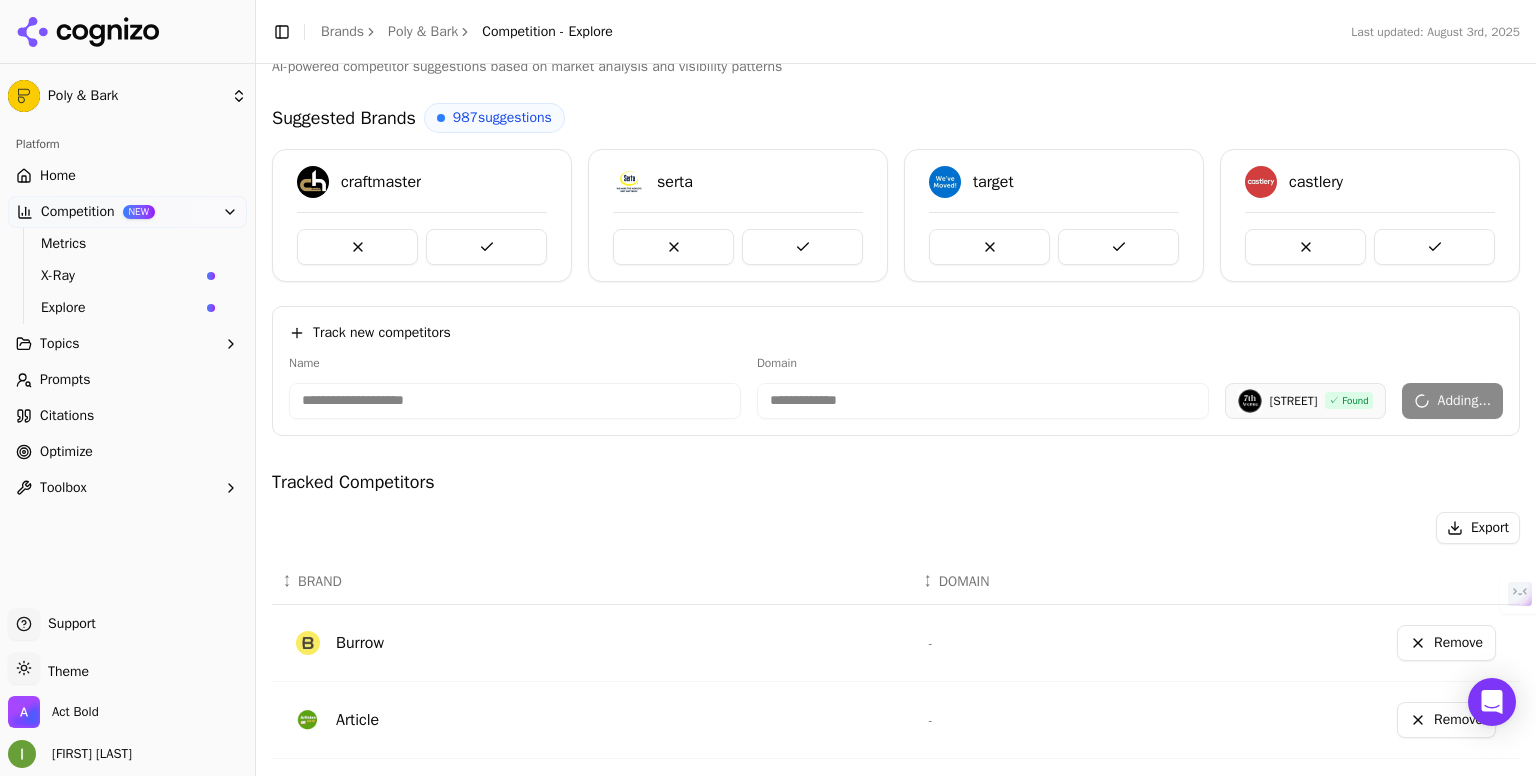 type 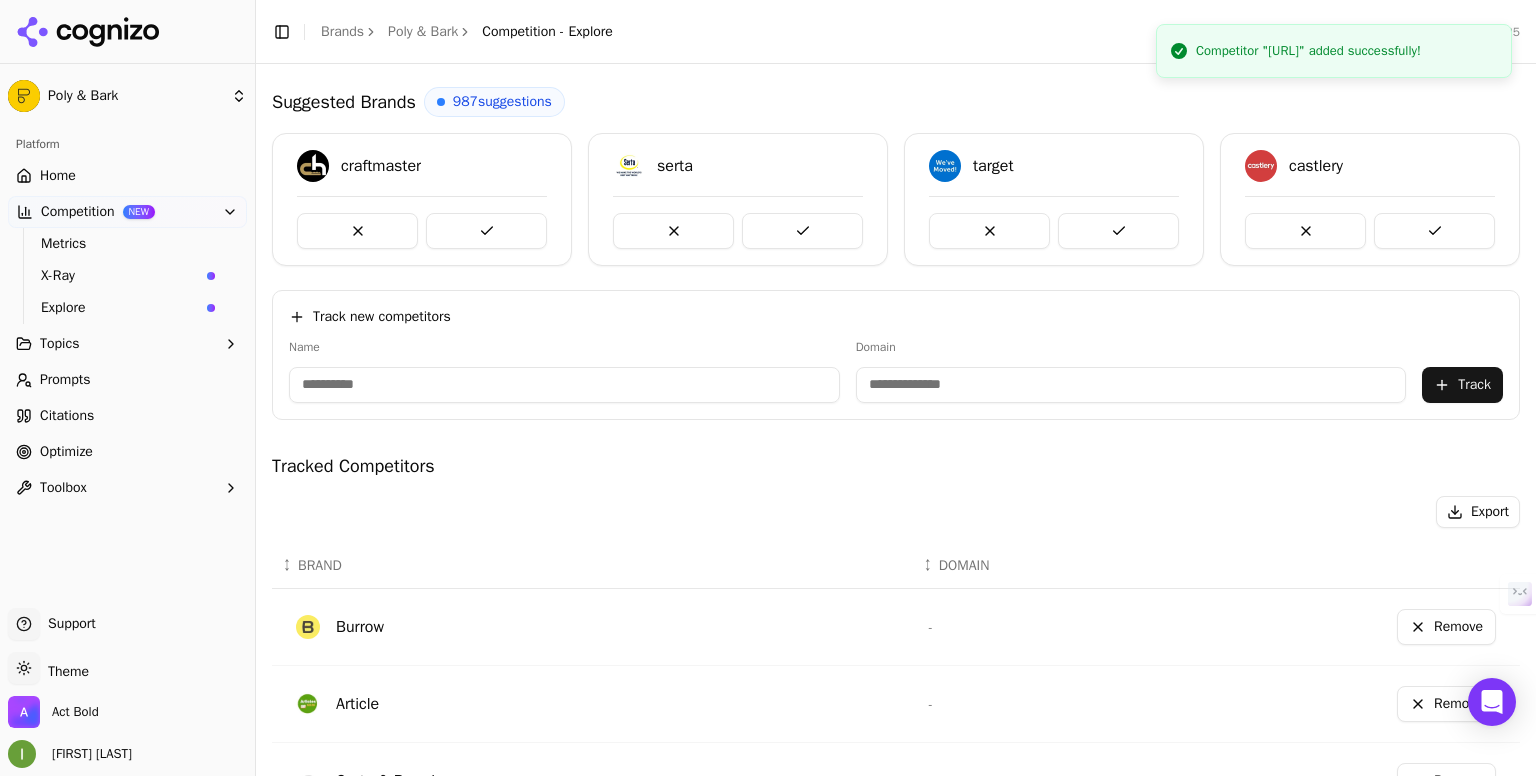 scroll, scrollTop: 90, scrollLeft: 0, axis: vertical 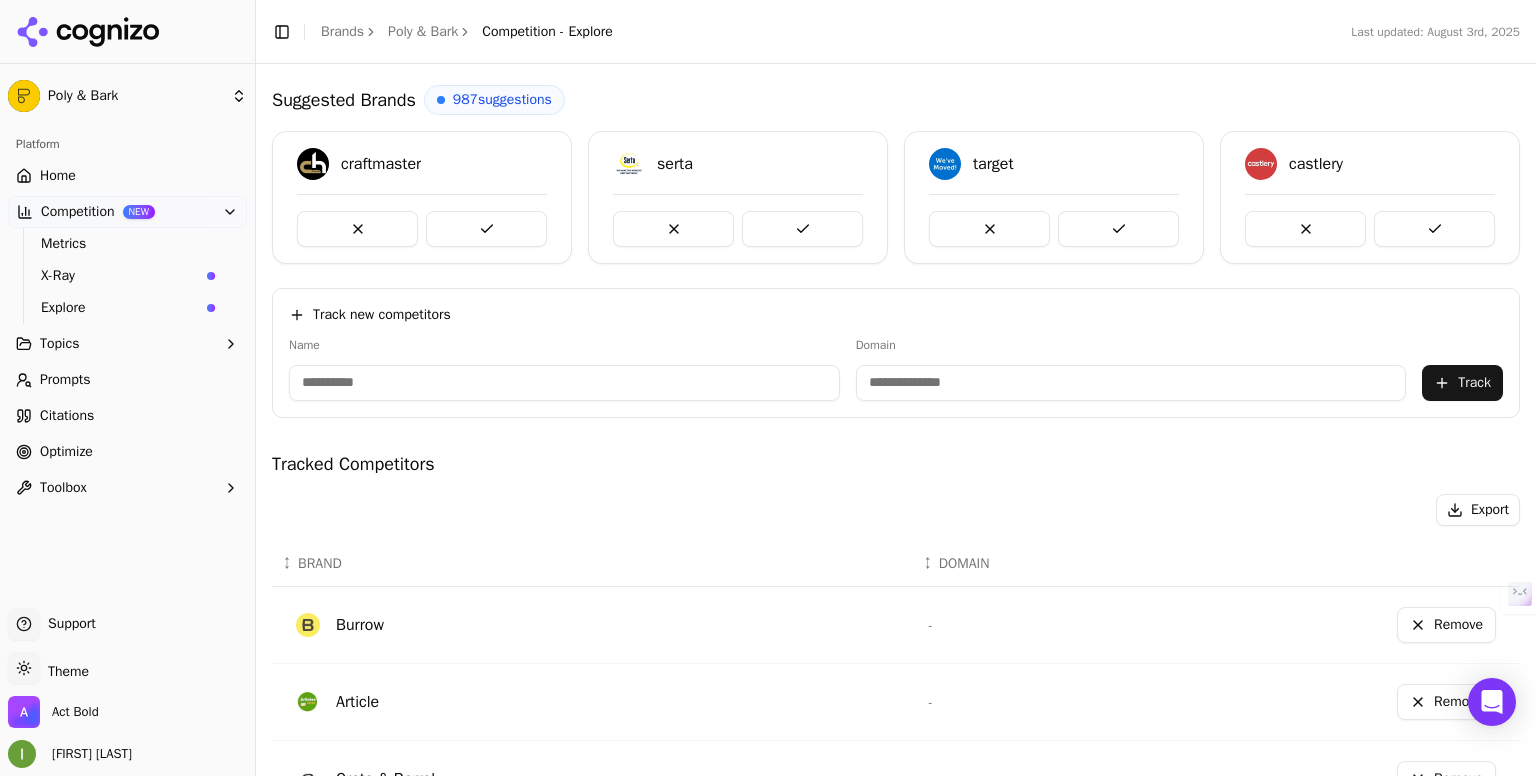 click at bounding box center [564, 383] 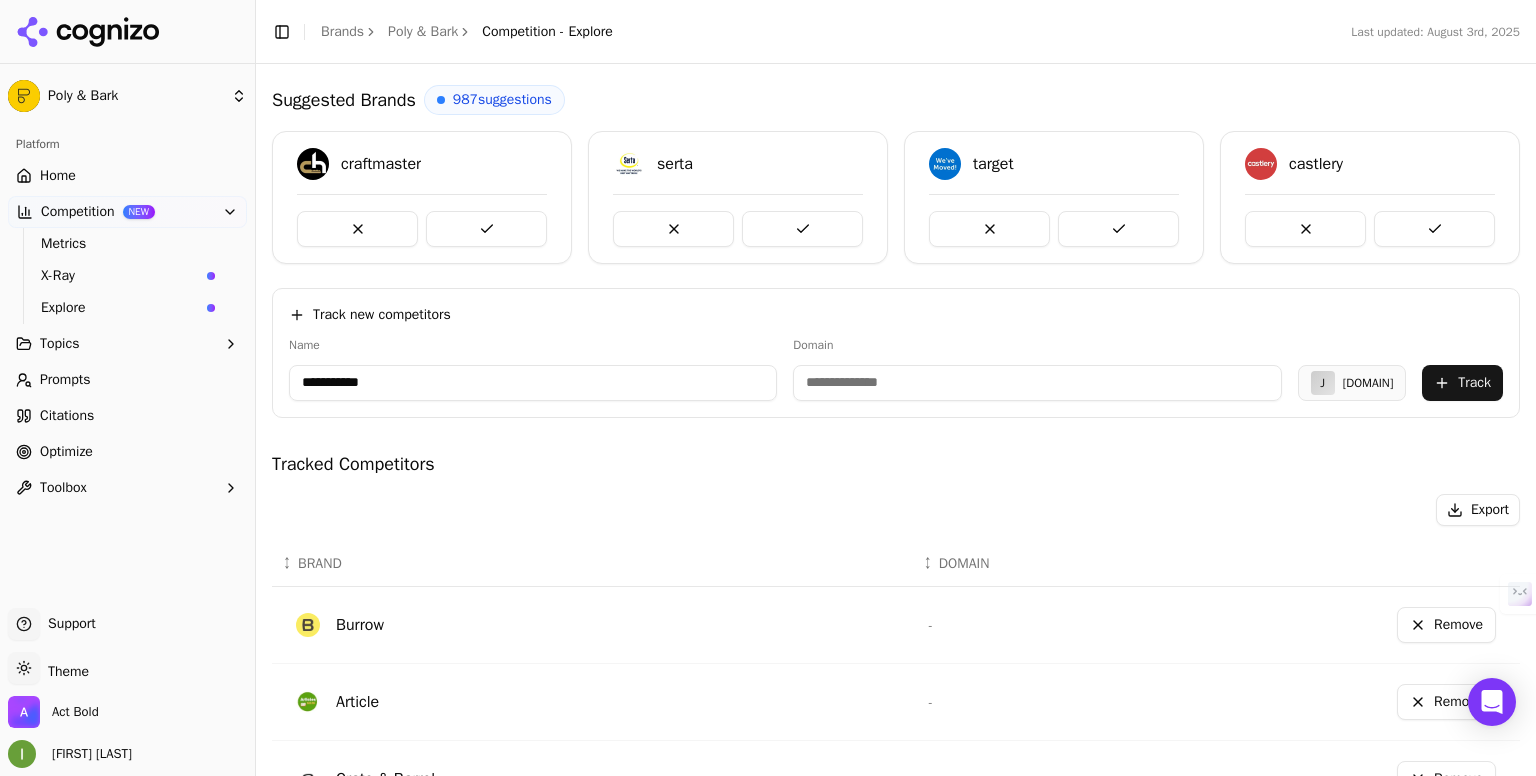 type on "**********" 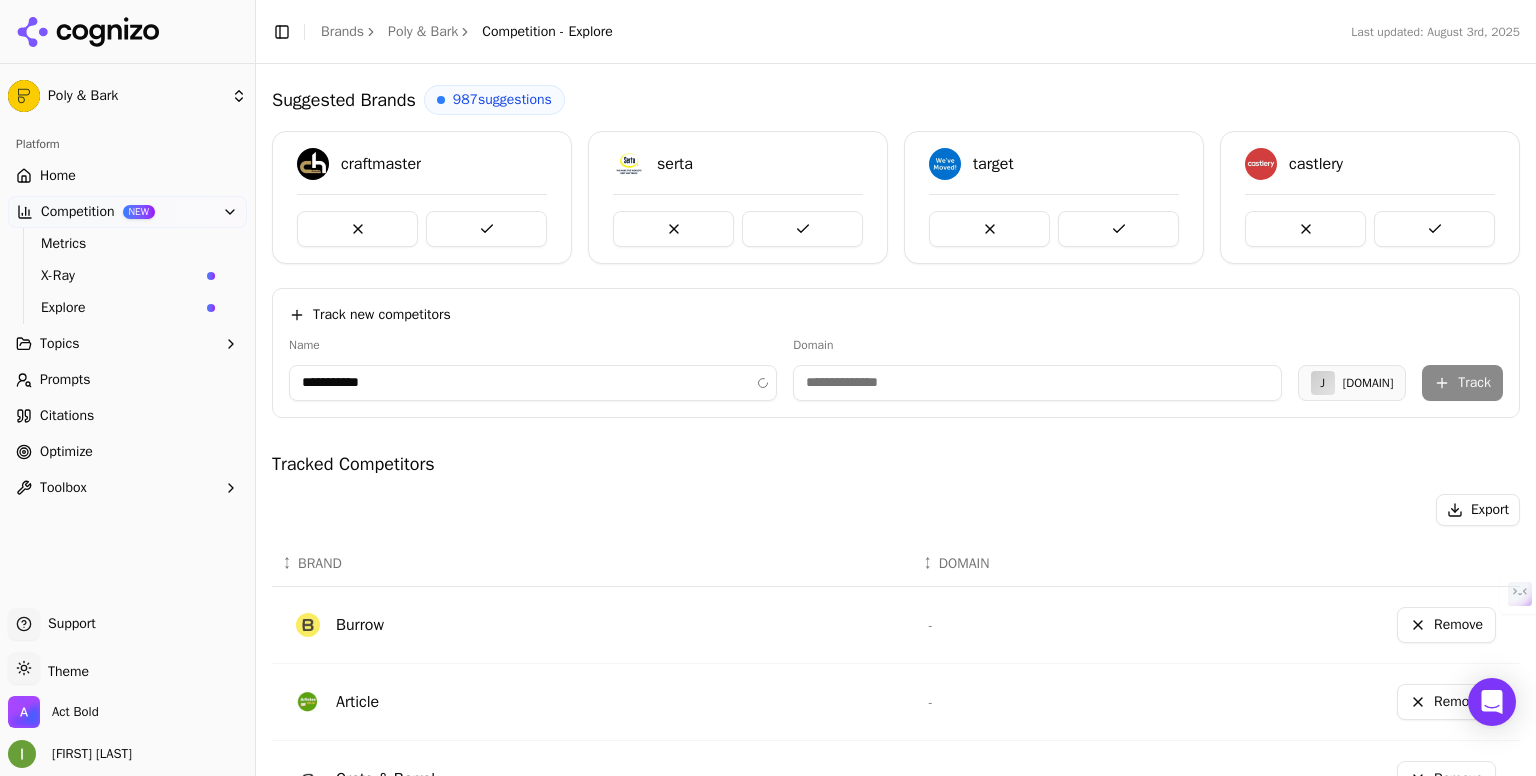 click on "**********" at bounding box center [896, 369] 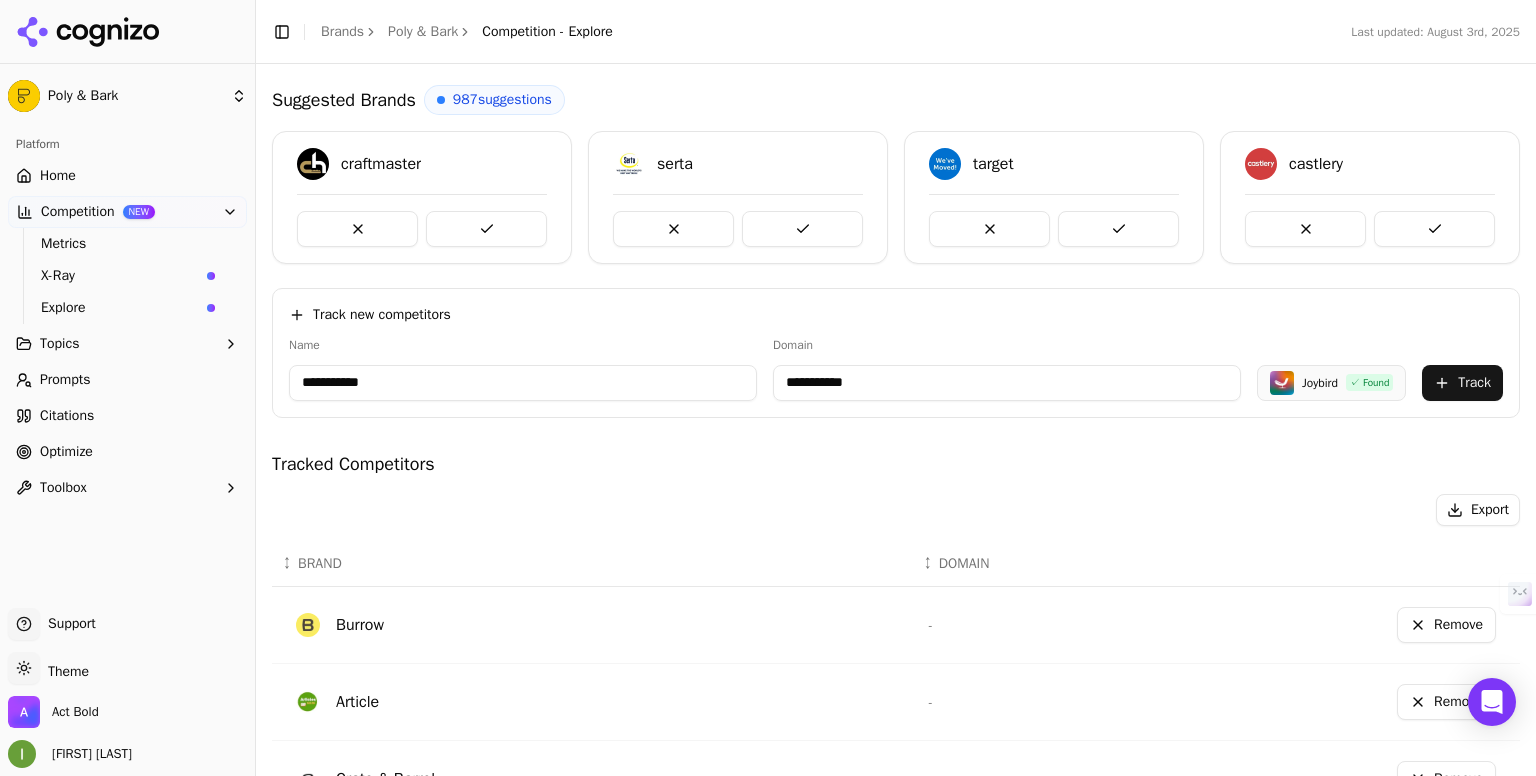 click on "**********" at bounding box center (523, 383) 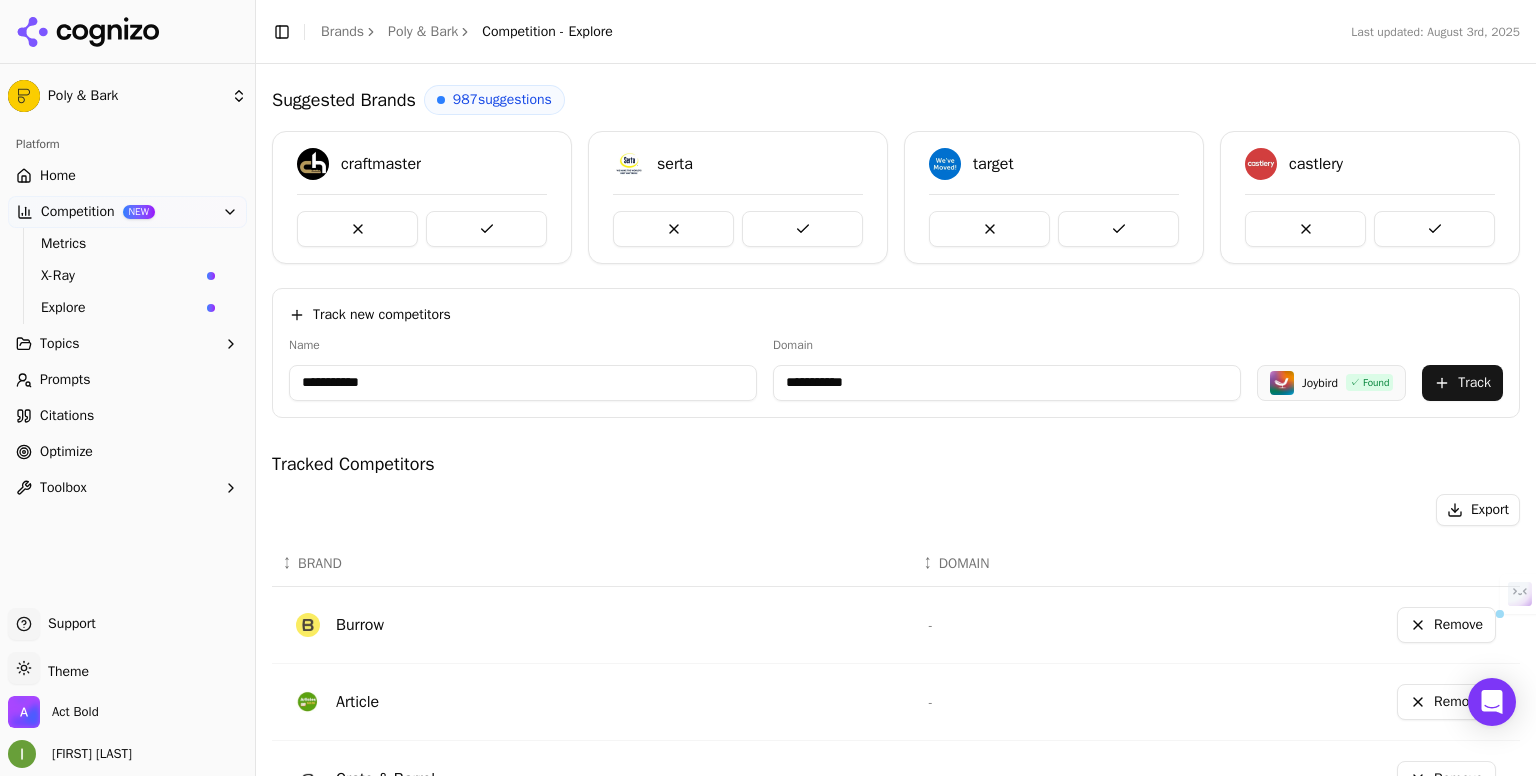 paste on "**********" 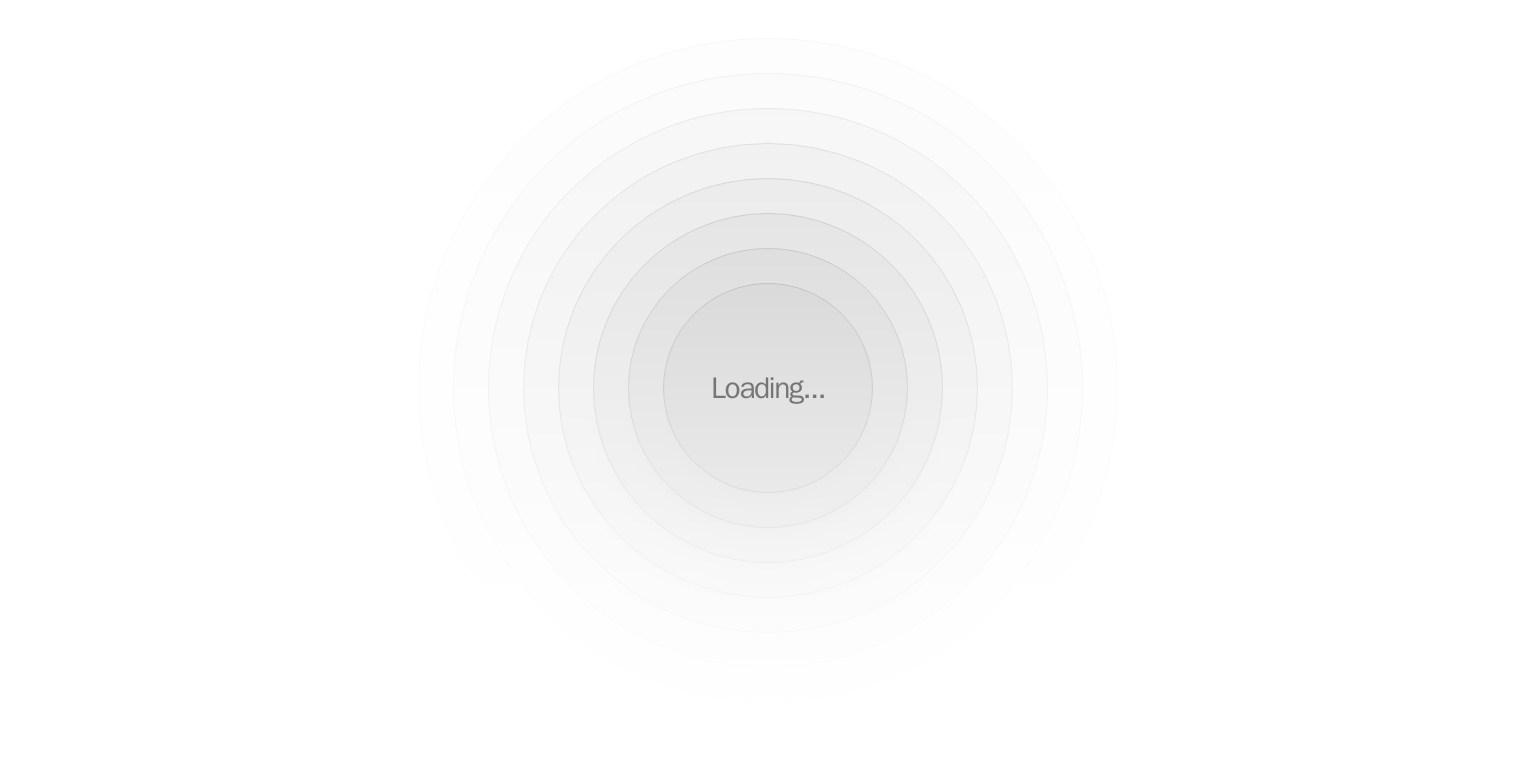 scroll, scrollTop: 0, scrollLeft: 0, axis: both 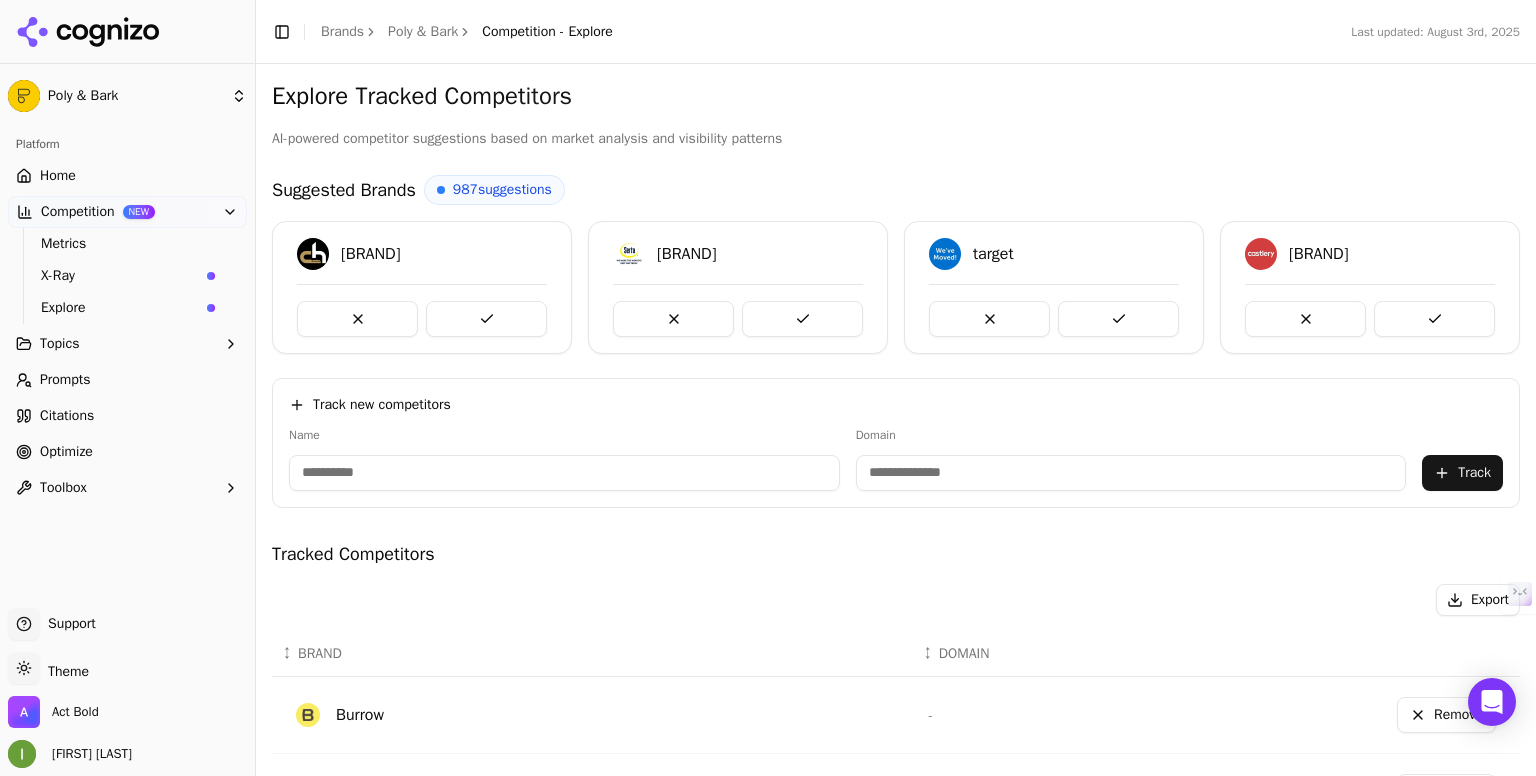 click at bounding box center (564, 473) 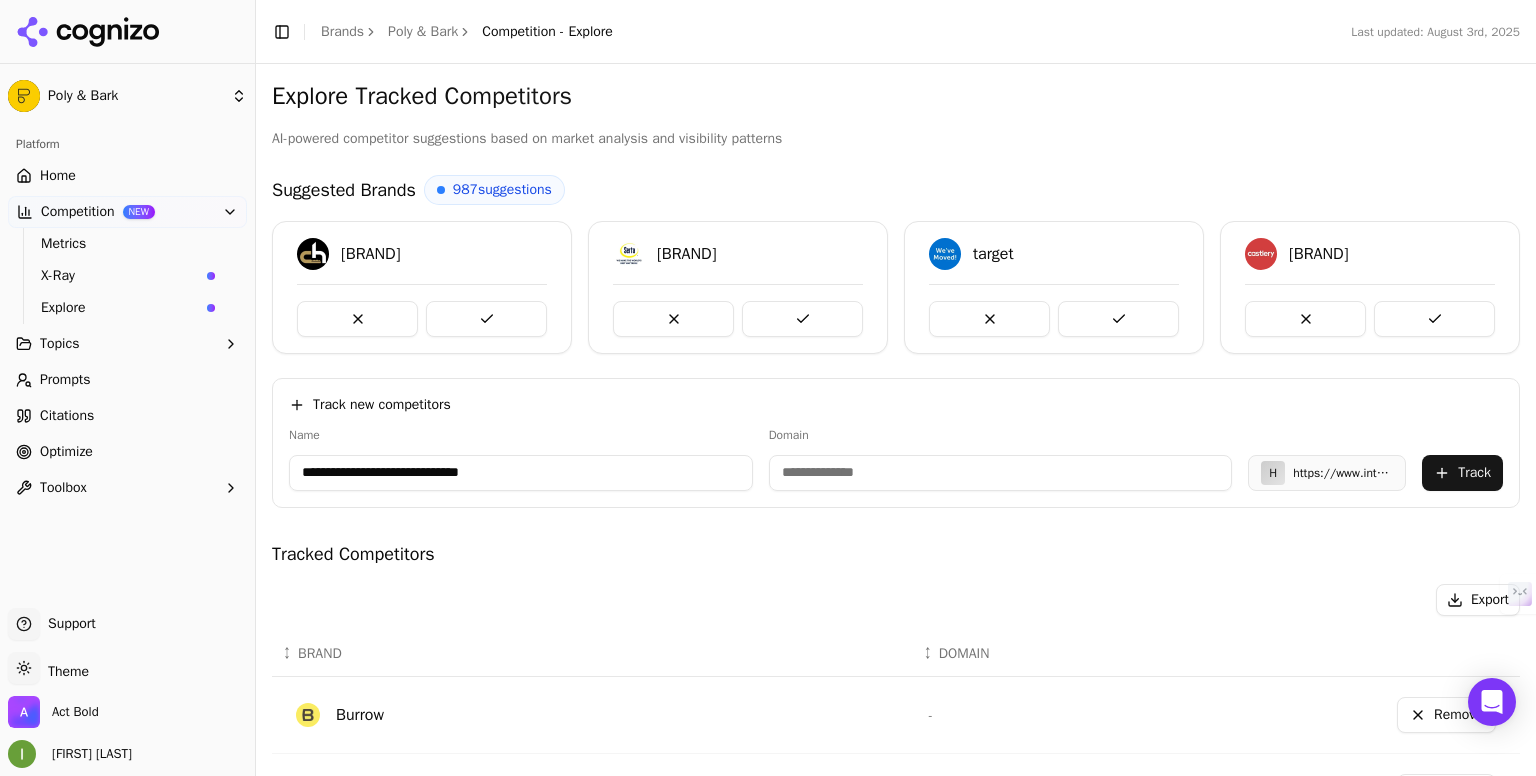 type on "**********" 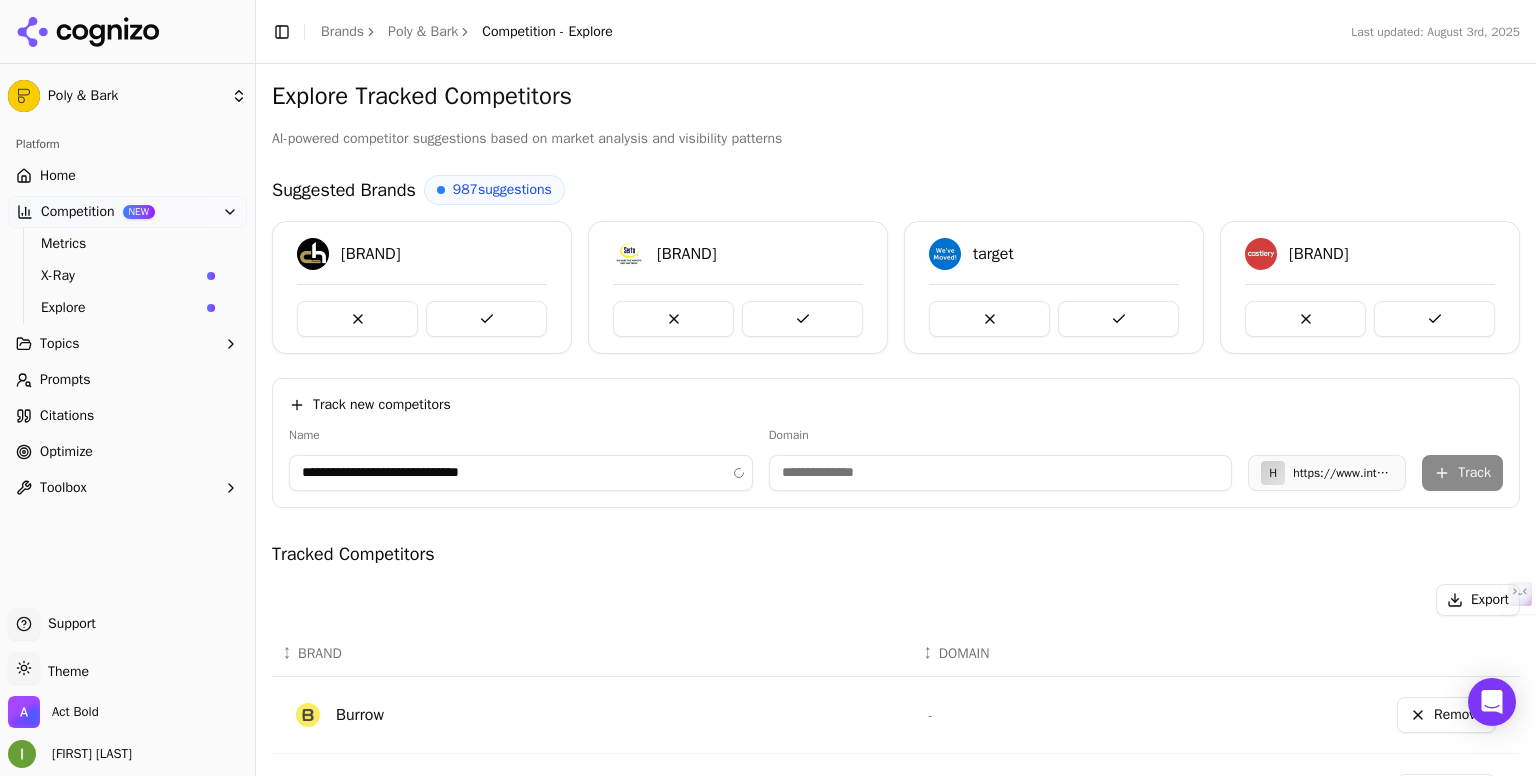 click on "**********" at bounding box center (896, 459) 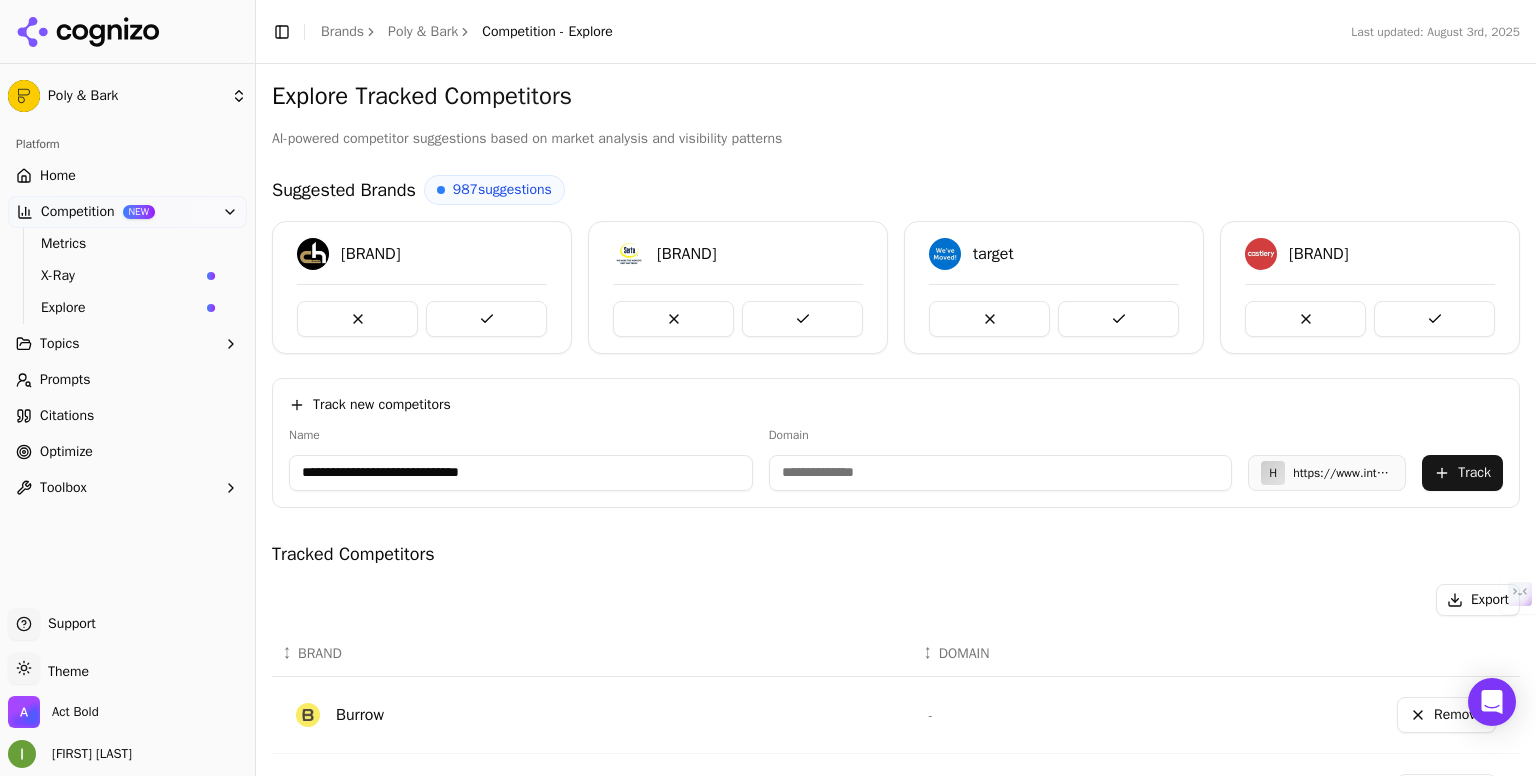 click at bounding box center (1434, 319) 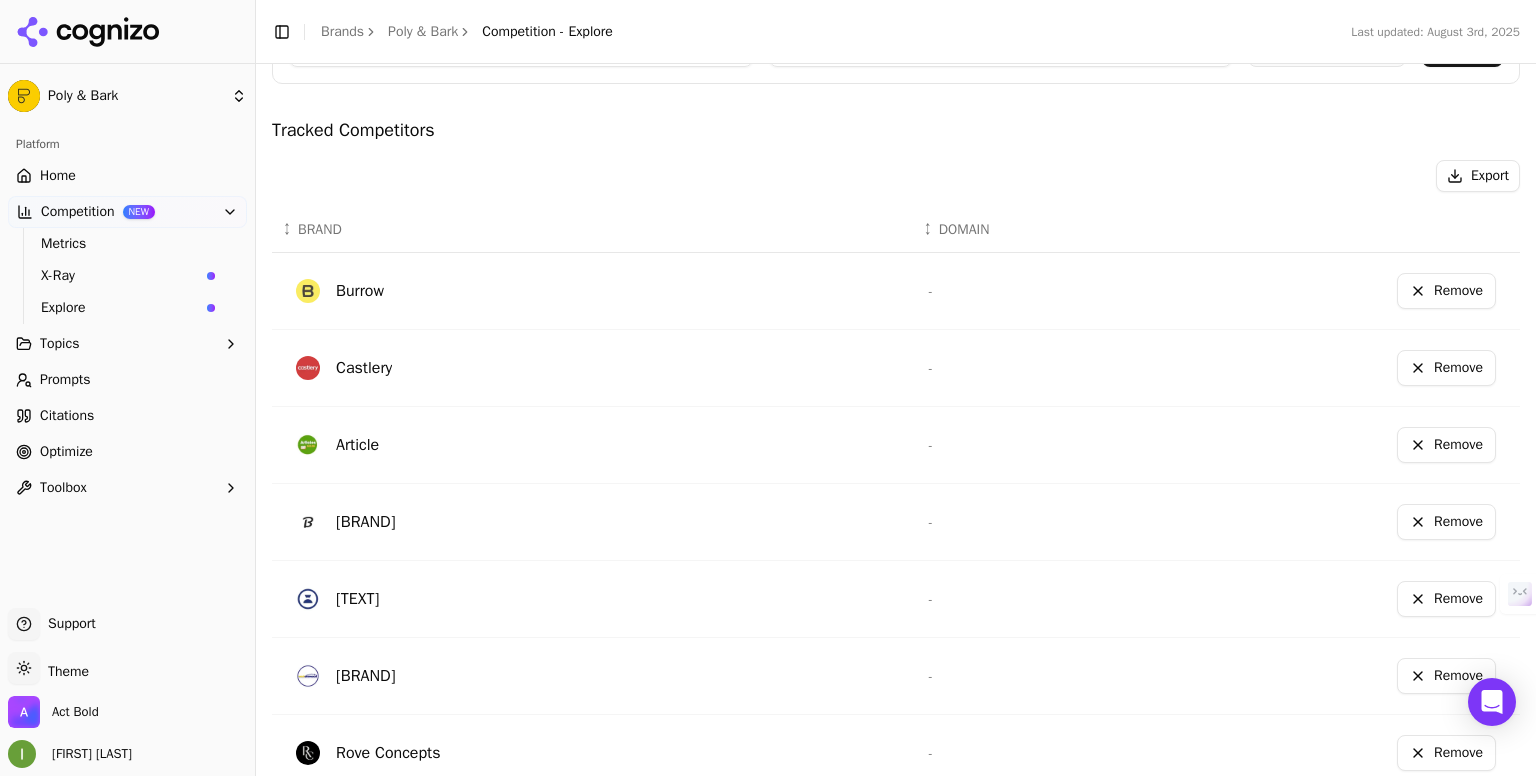 scroll, scrollTop: 380, scrollLeft: 0, axis: vertical 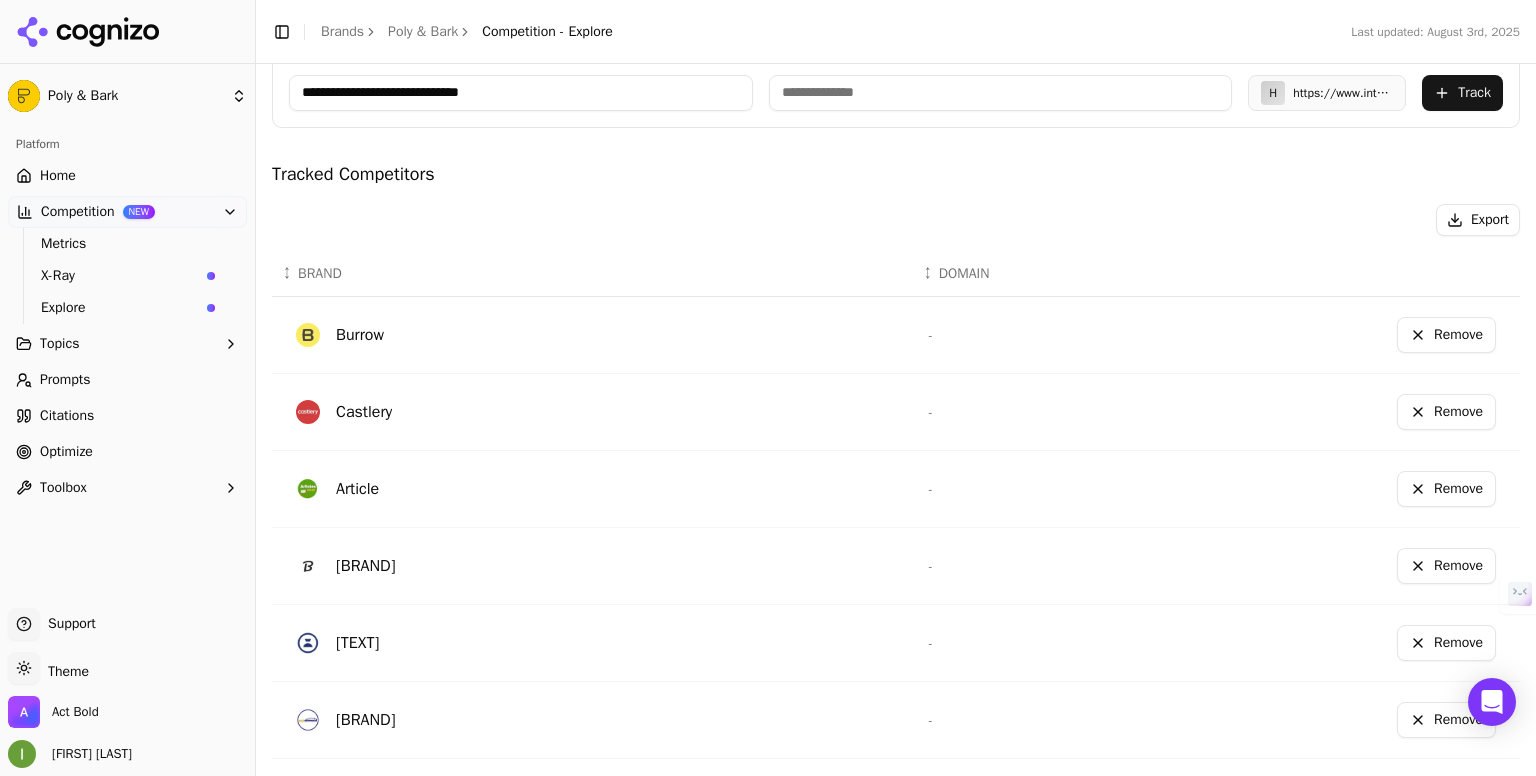click on "Home" at bounding box center (58, 176) 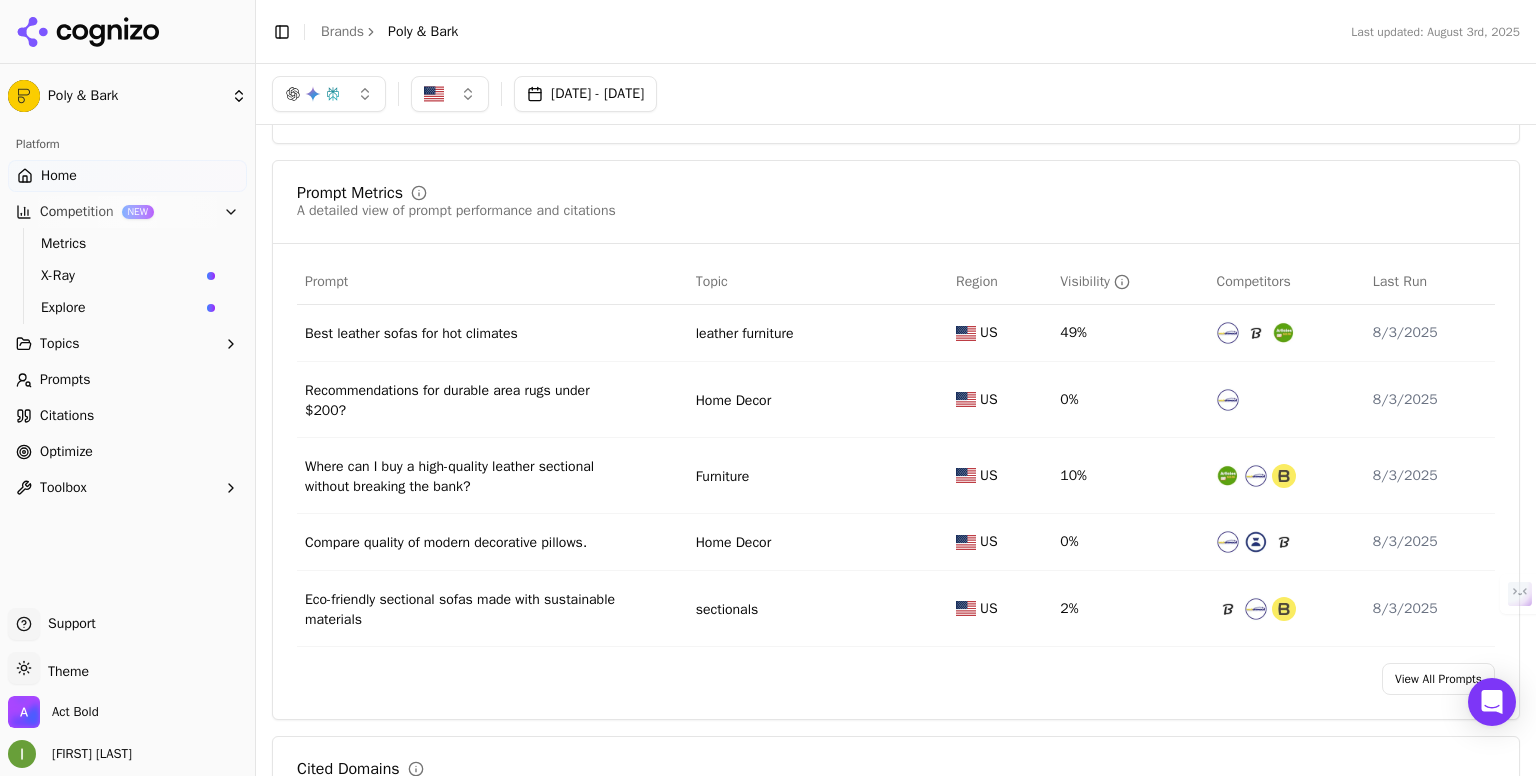 scroll, scrollTop: 1237, scrollLeft: 0, axis: vertical 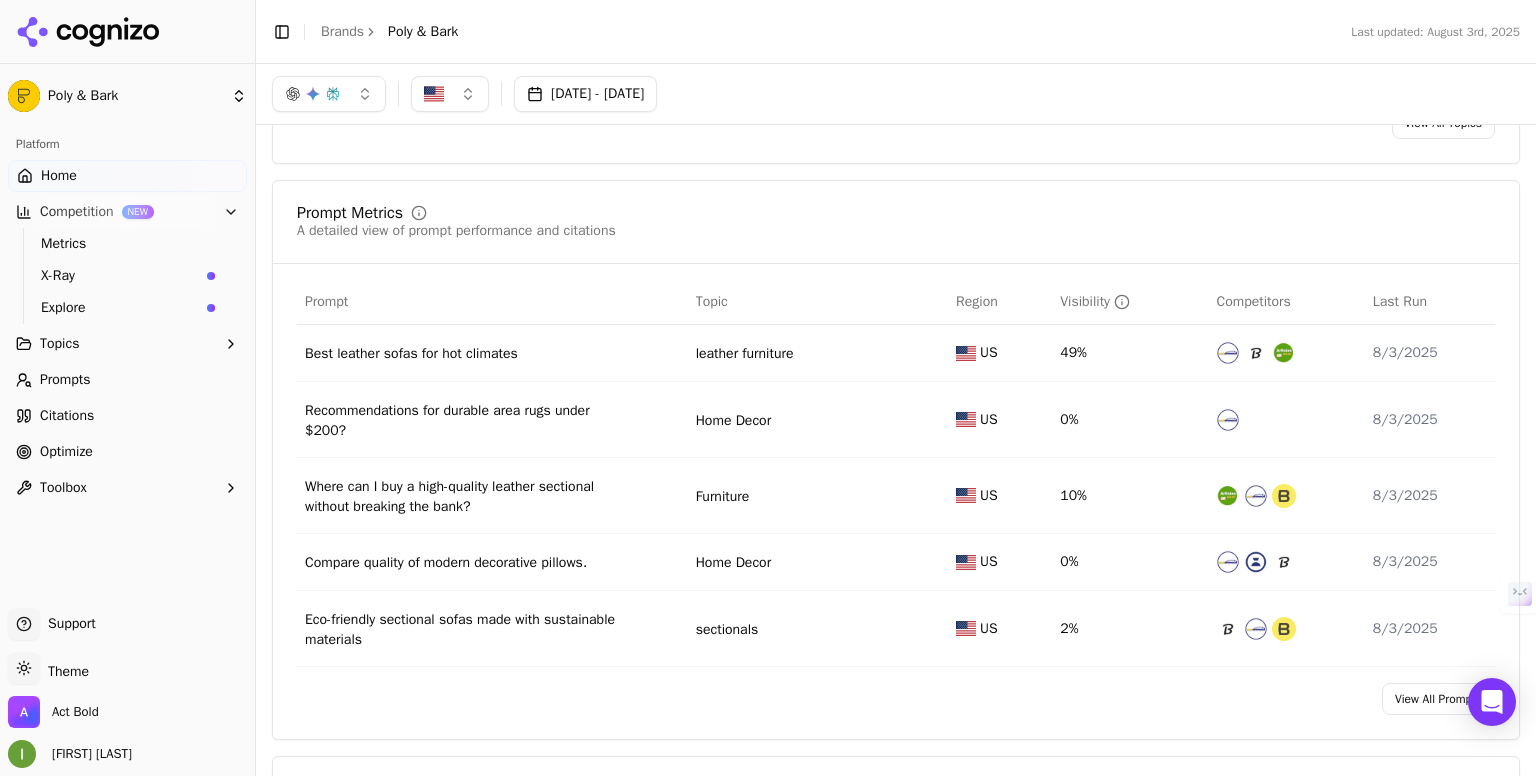 click on "Prompts" at bounding box center [127, 380] 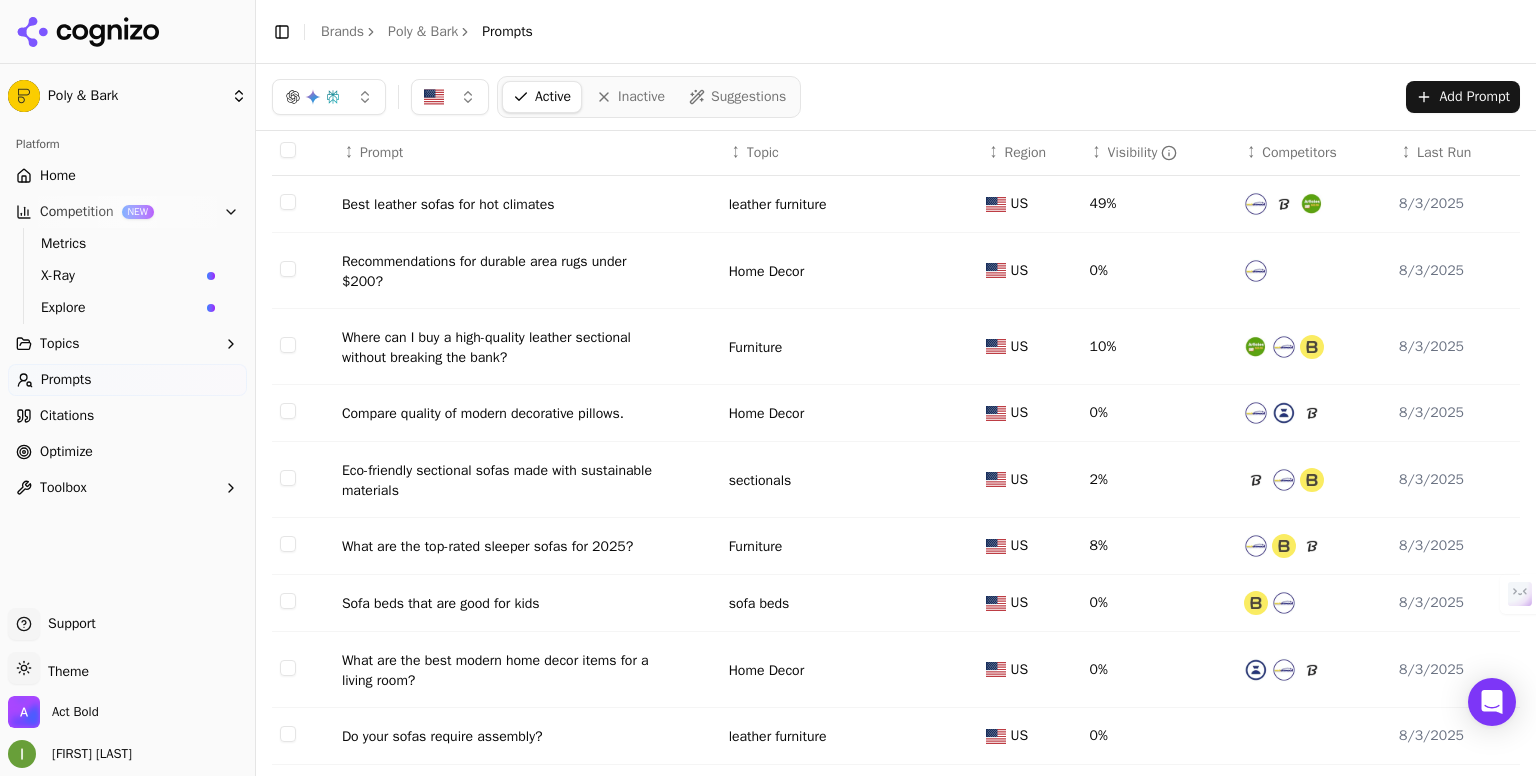 scroll, scrollTop: 56, scrollLeft: 0, axis: vertical 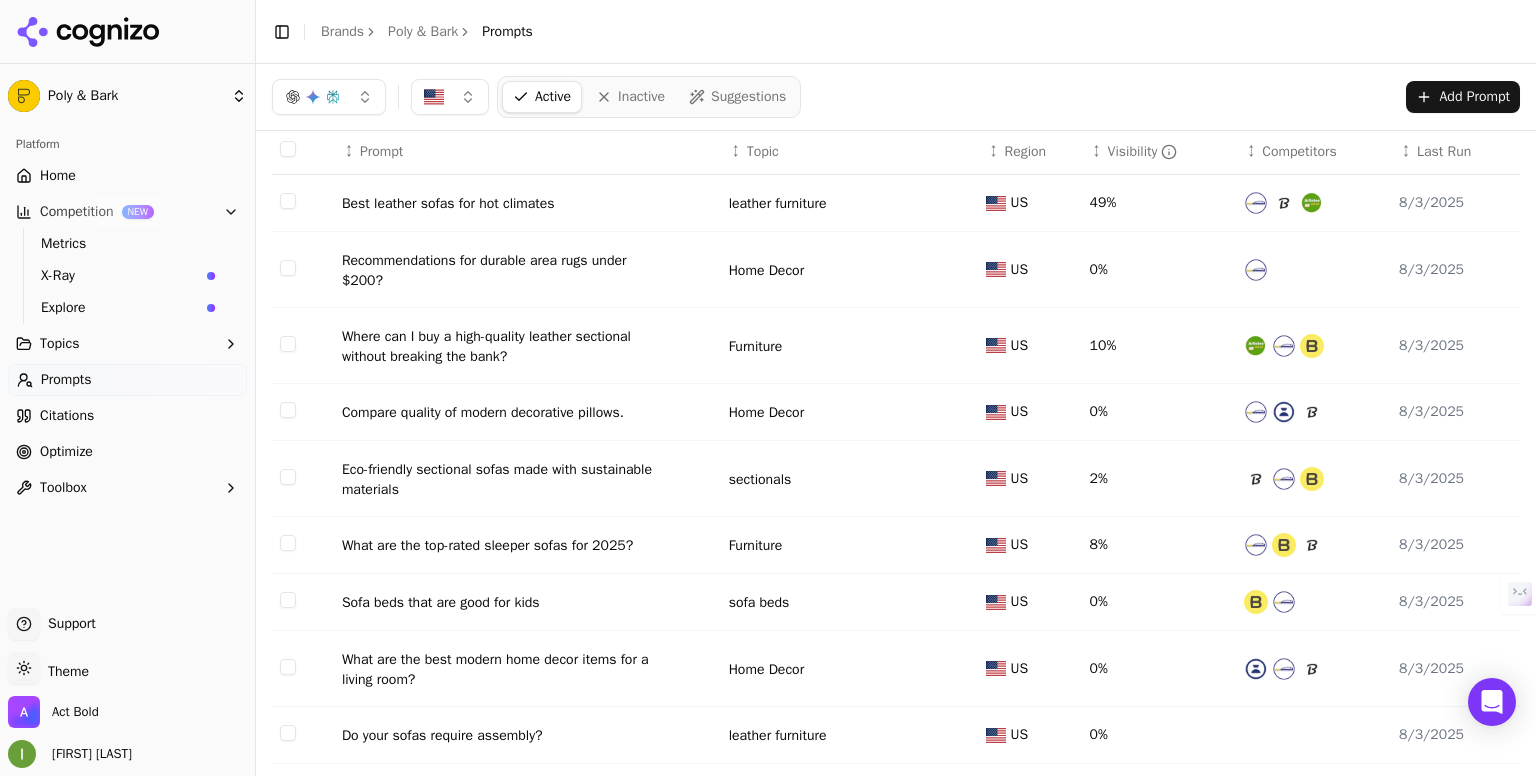 click on "Home" at bounding box center (127, 176) 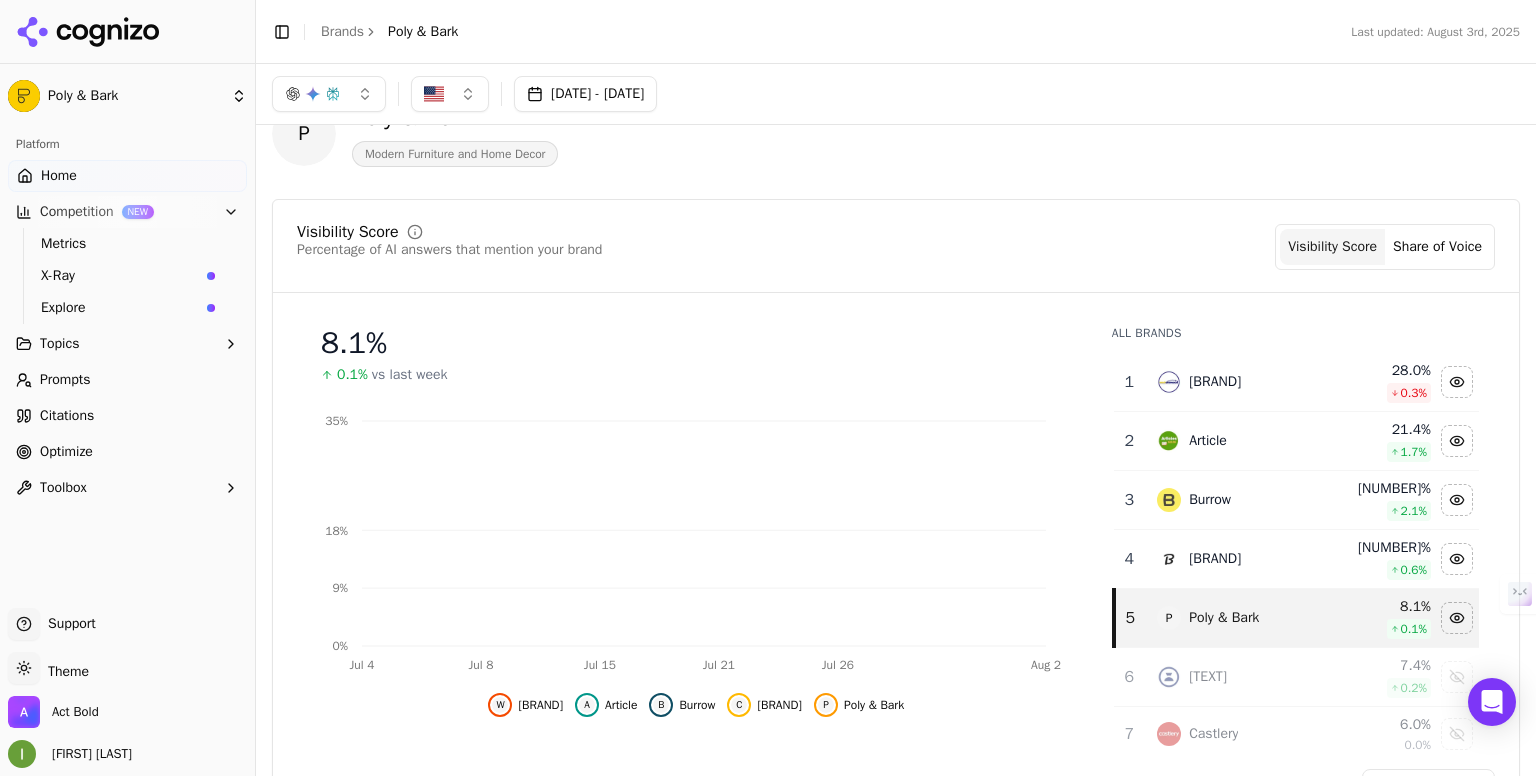 scroll, scrollTop: 50, scrollLeft: 0, axis: vertical 